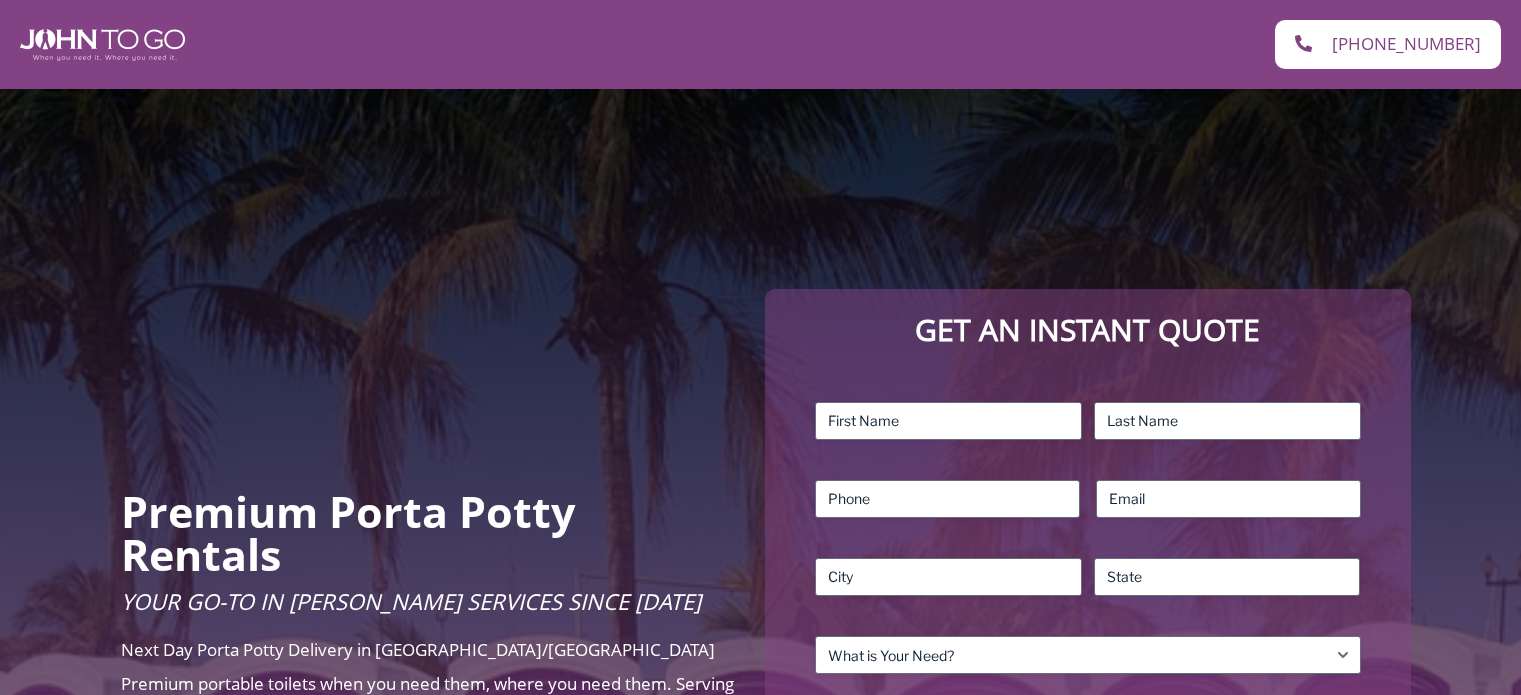 scroll, scrollTop: 0, scrollLeft: 0, axis: both 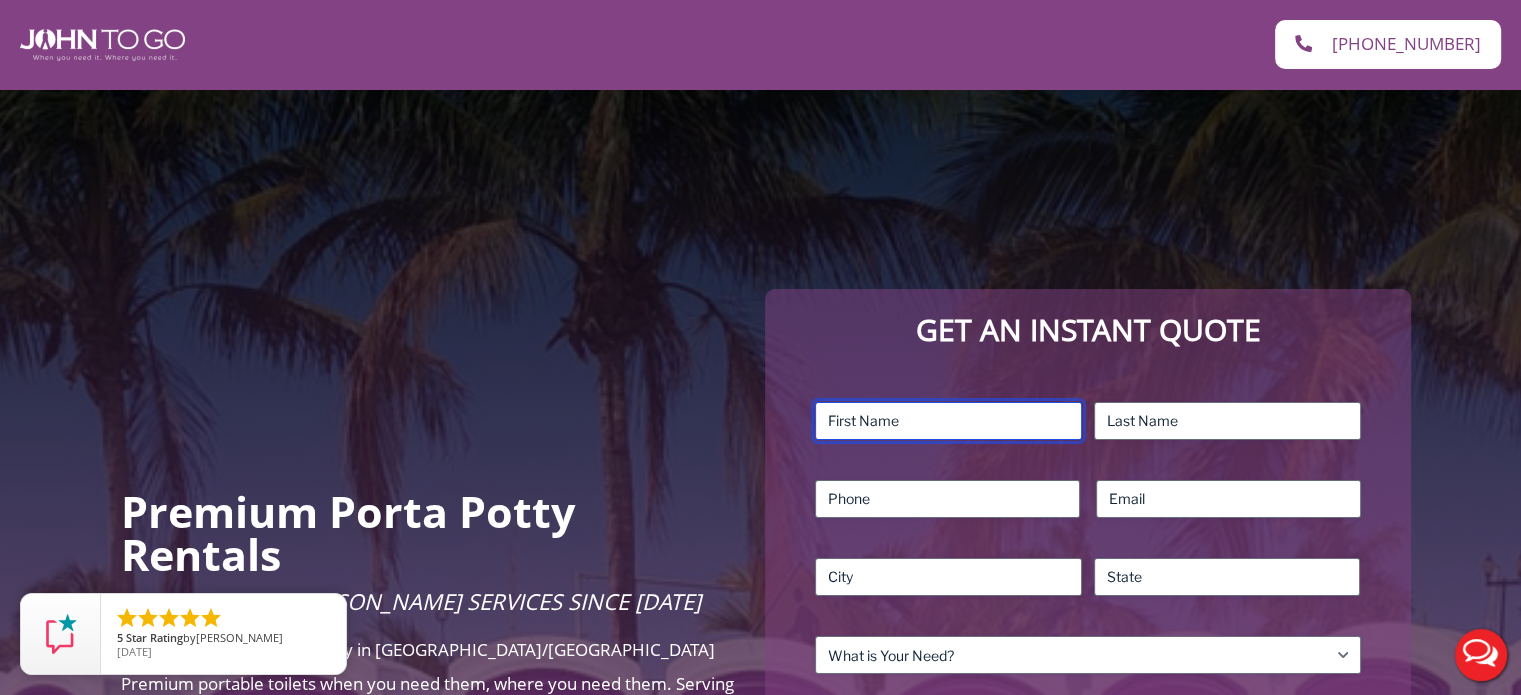 click on "First" at bounding box center [948, 421] 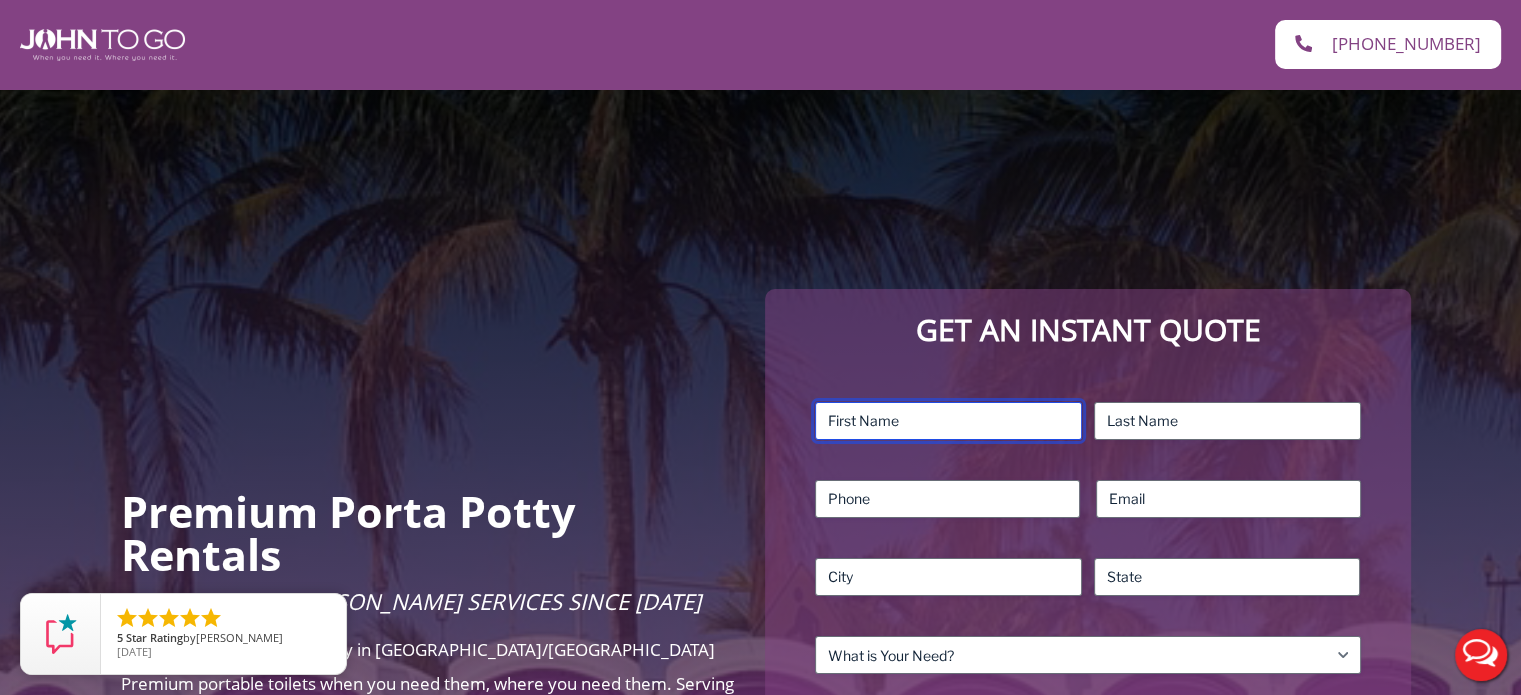type on "[PERSON_NAME]" 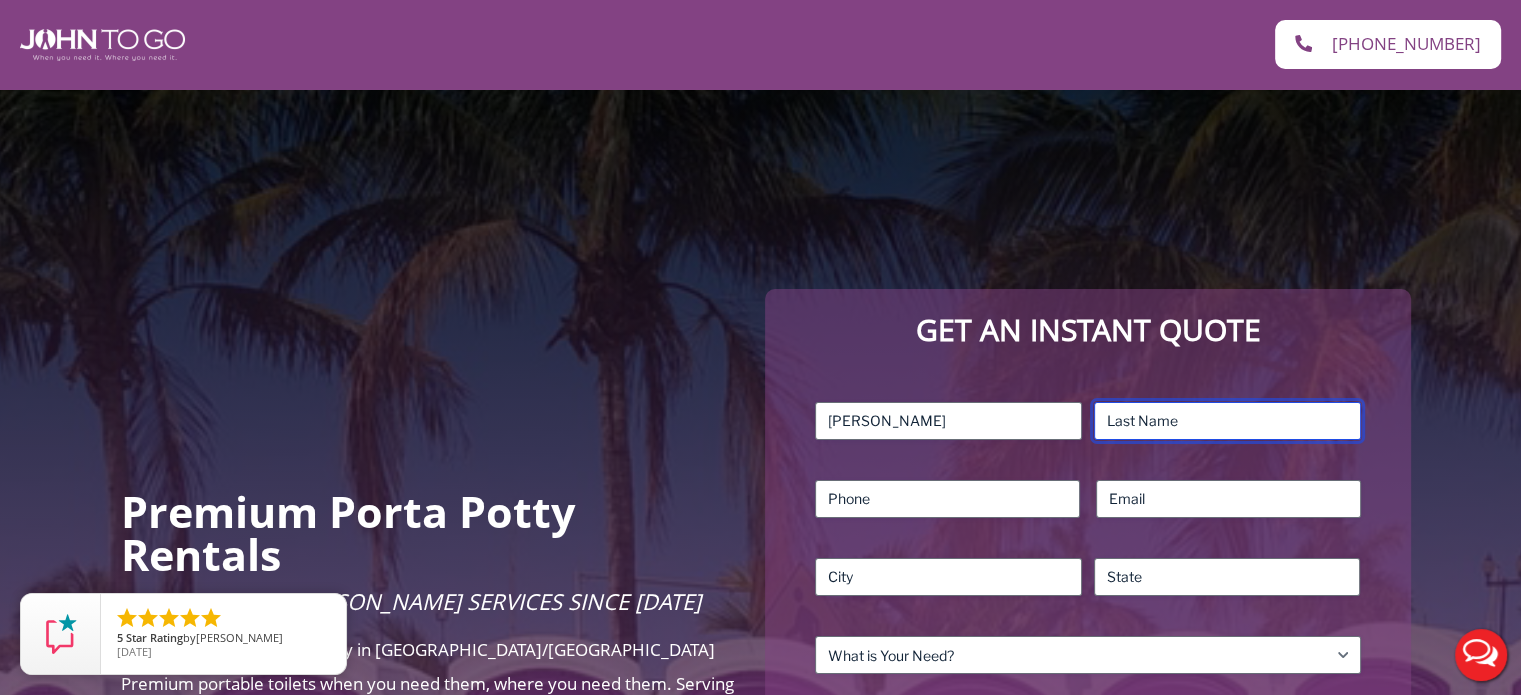 type on "[PERSON_NAME]" 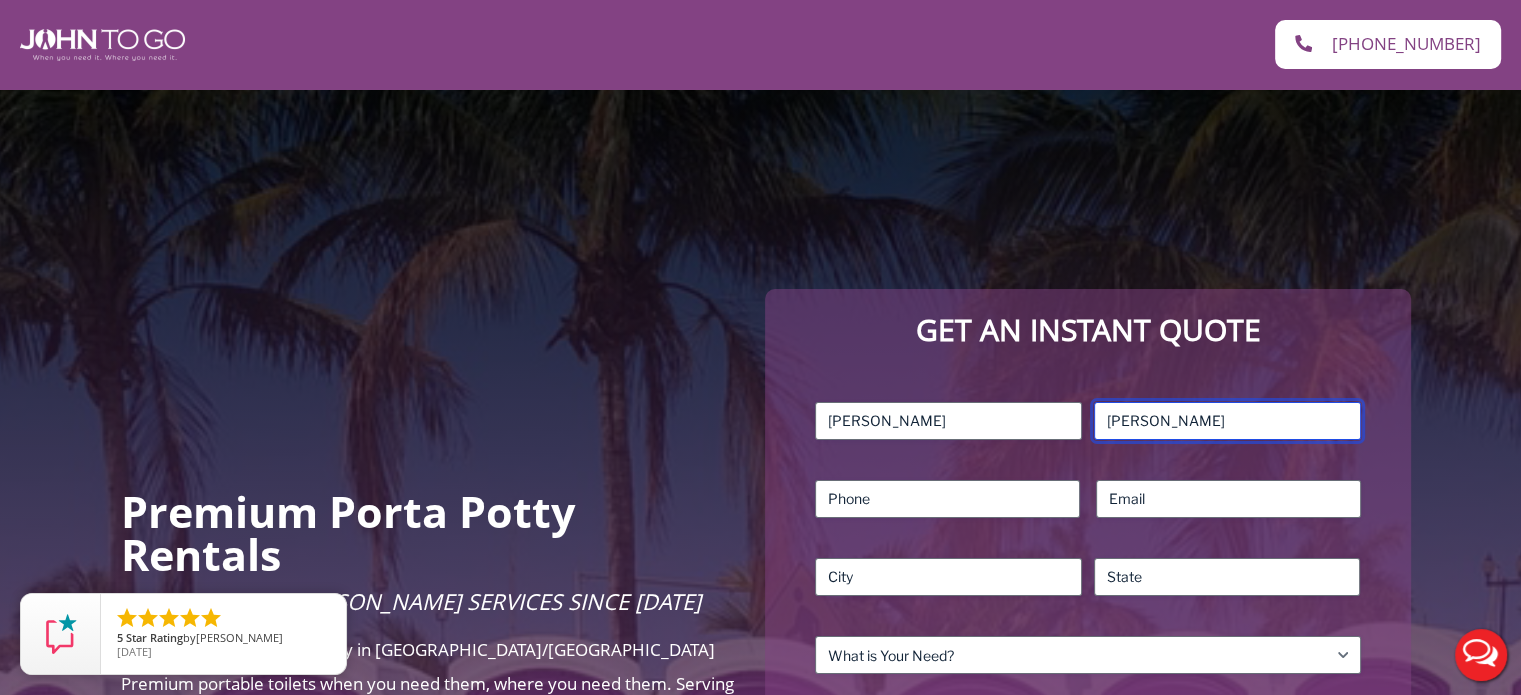 type on "6316559533" 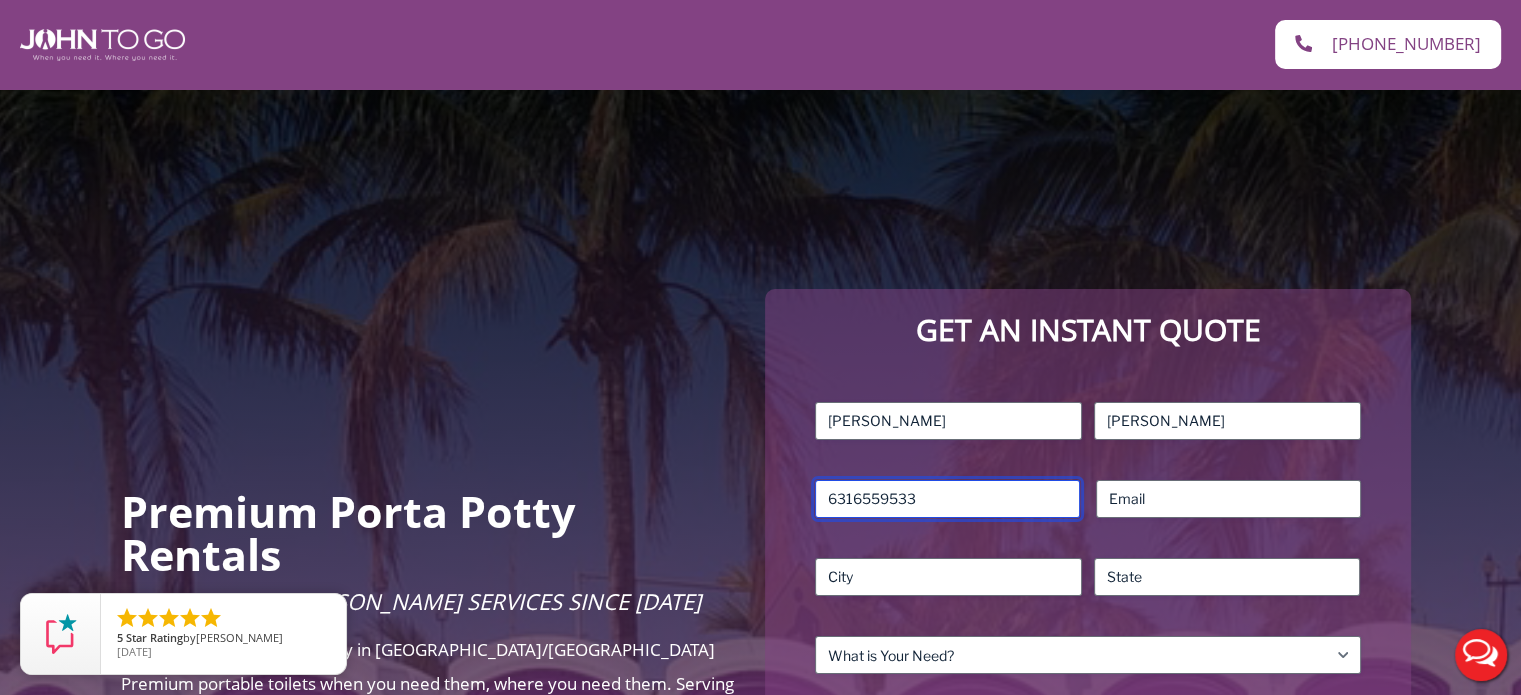 type on "[EMAIL_ADDRESS][DOMAIN_NAME]" 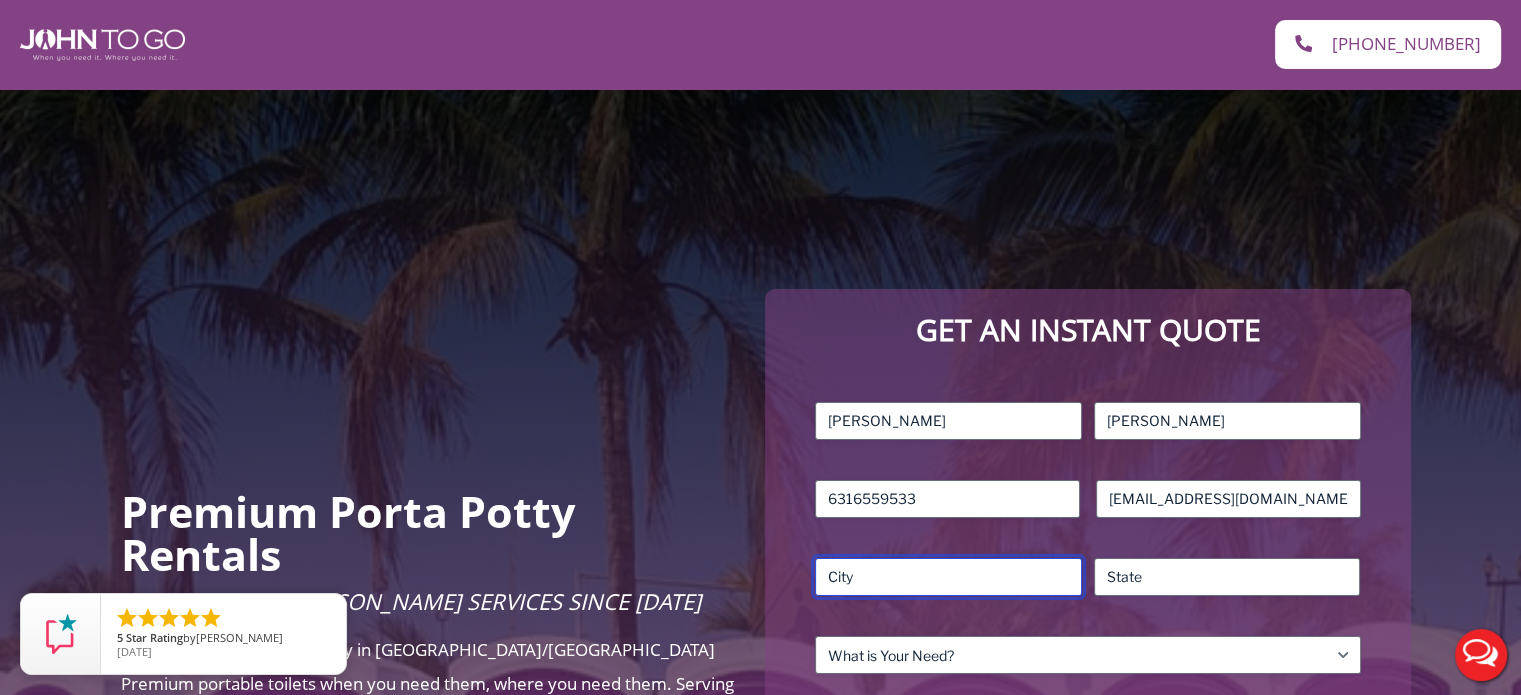 type on "Wading River" 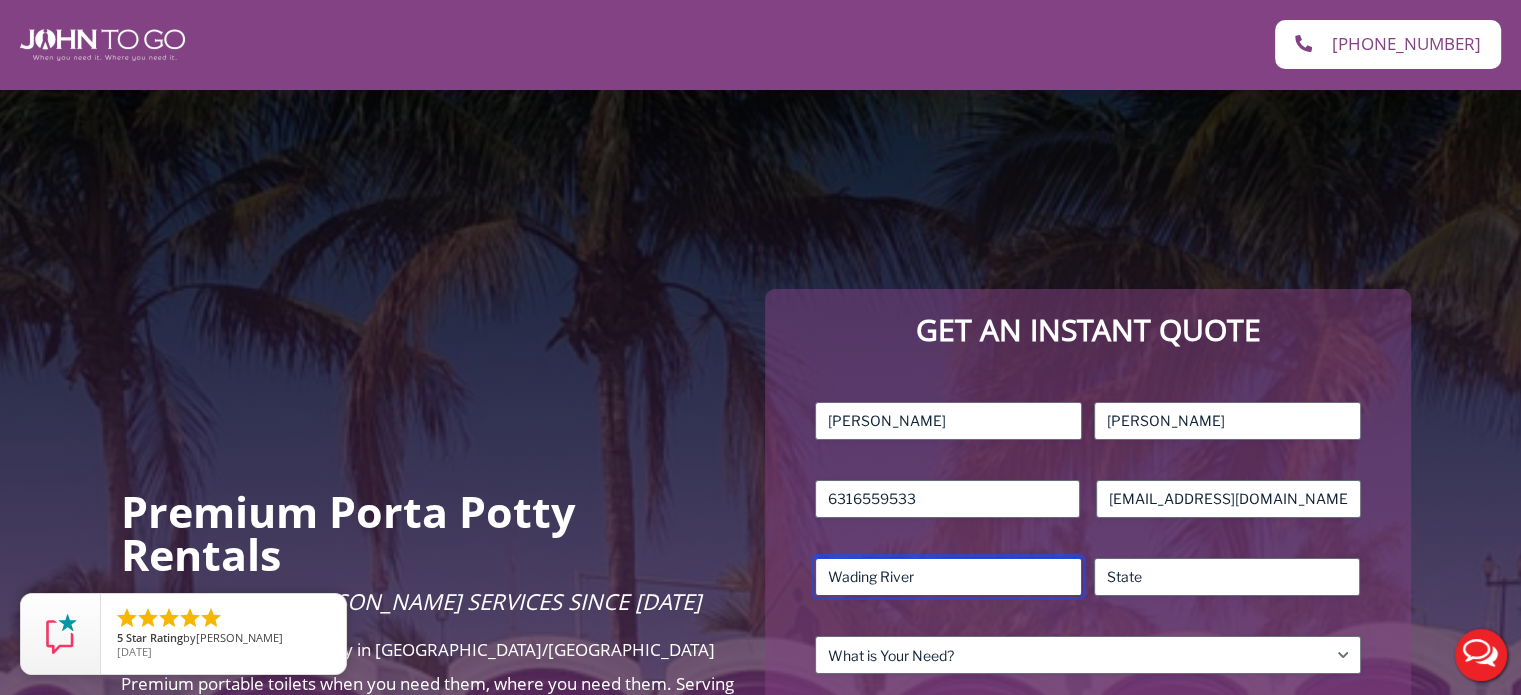 type on "NY" 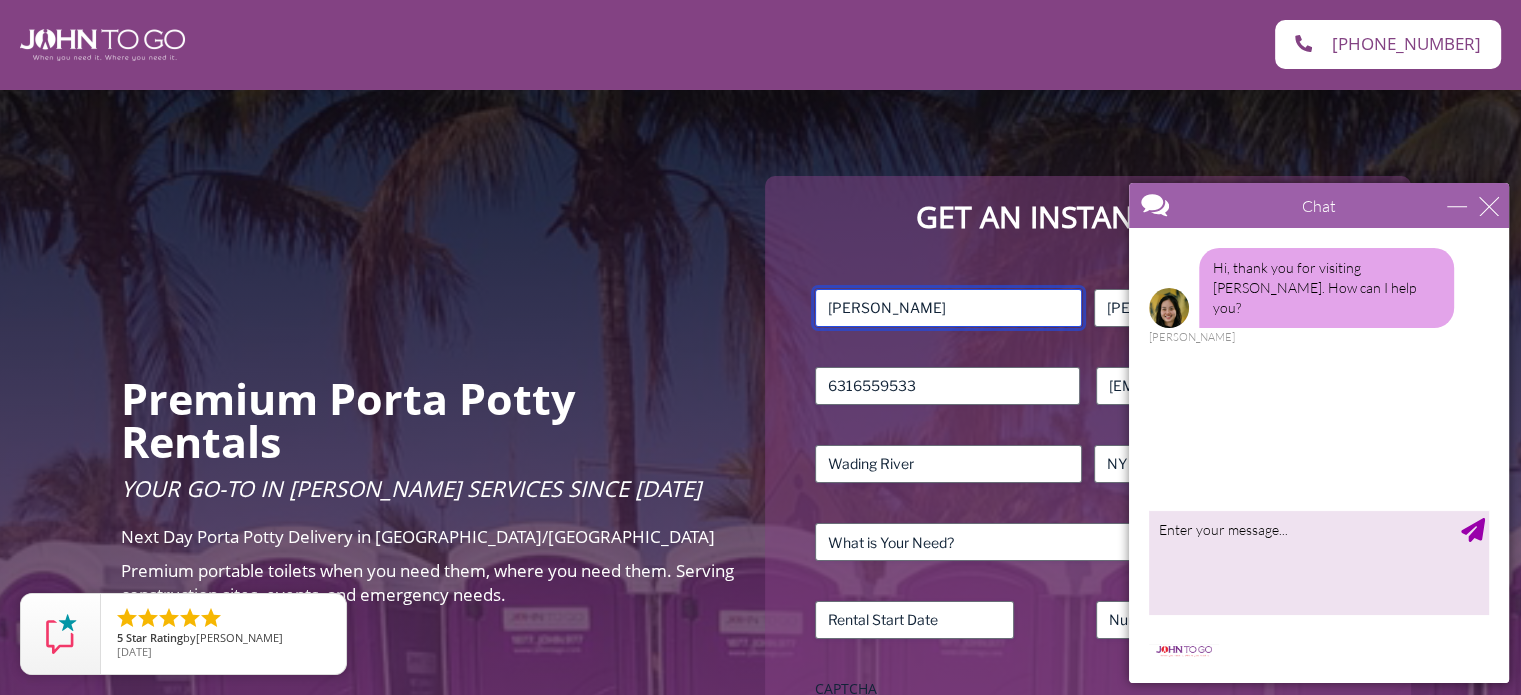 scroll, scrollTop: 200, scrollLeft: 0, axis: vertical 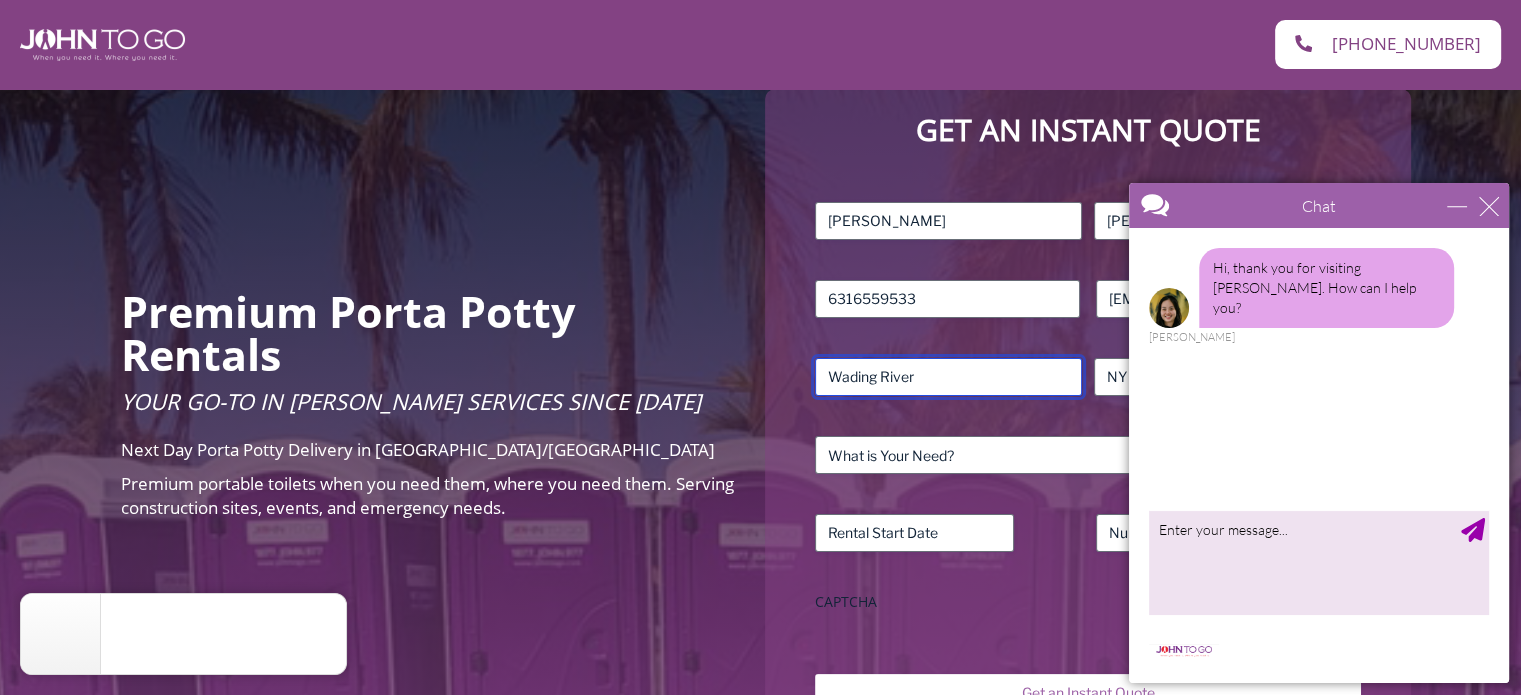 click on "Wading River" at bounding box center (948, 377) 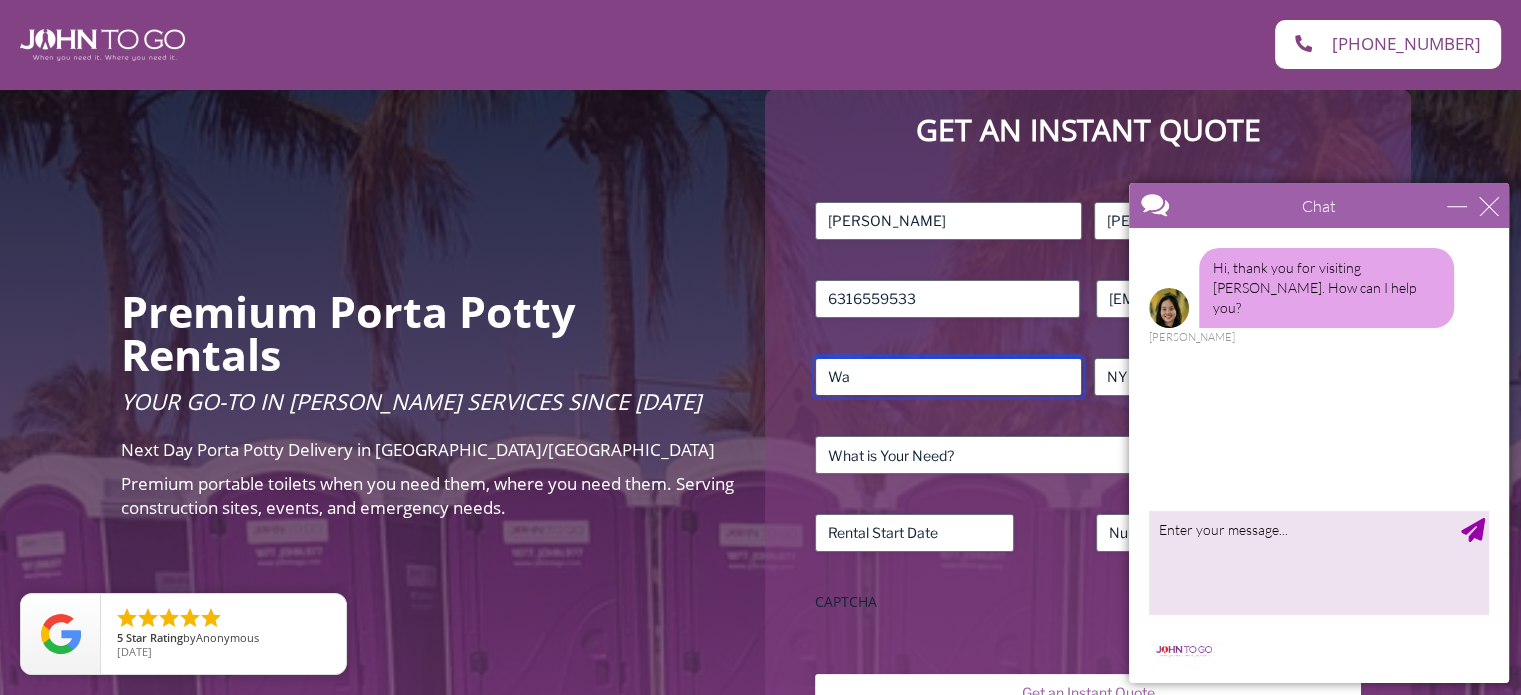 type on "W" 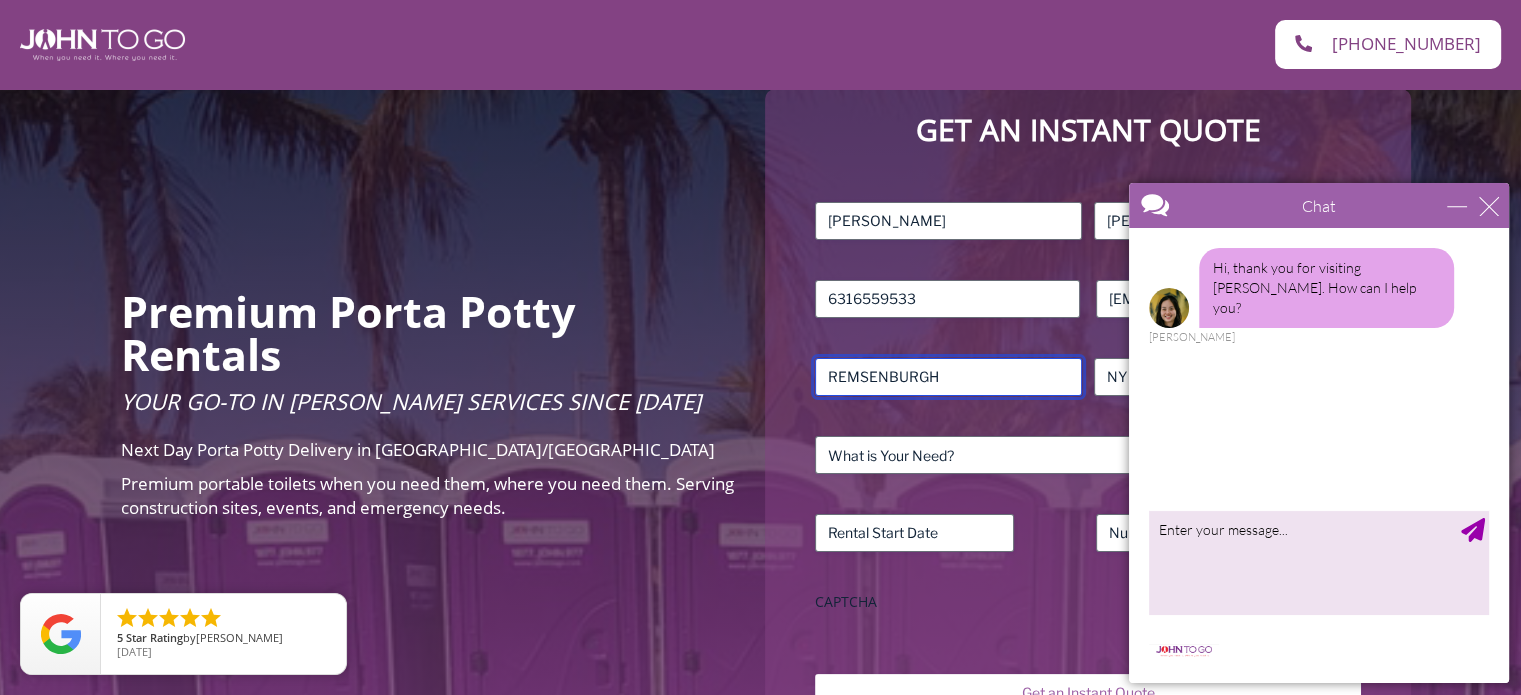 type on "REMSENBURGH" 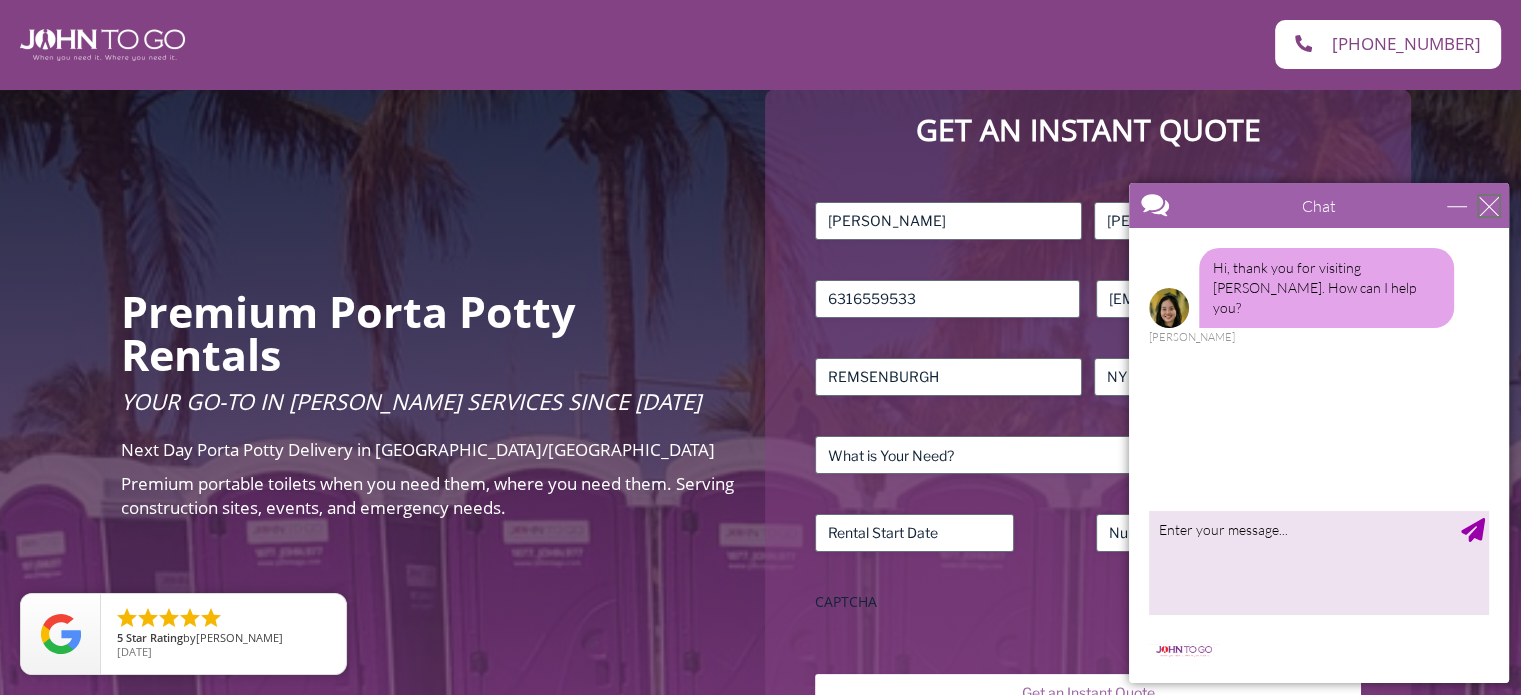click at bounding box center [1489, 206] 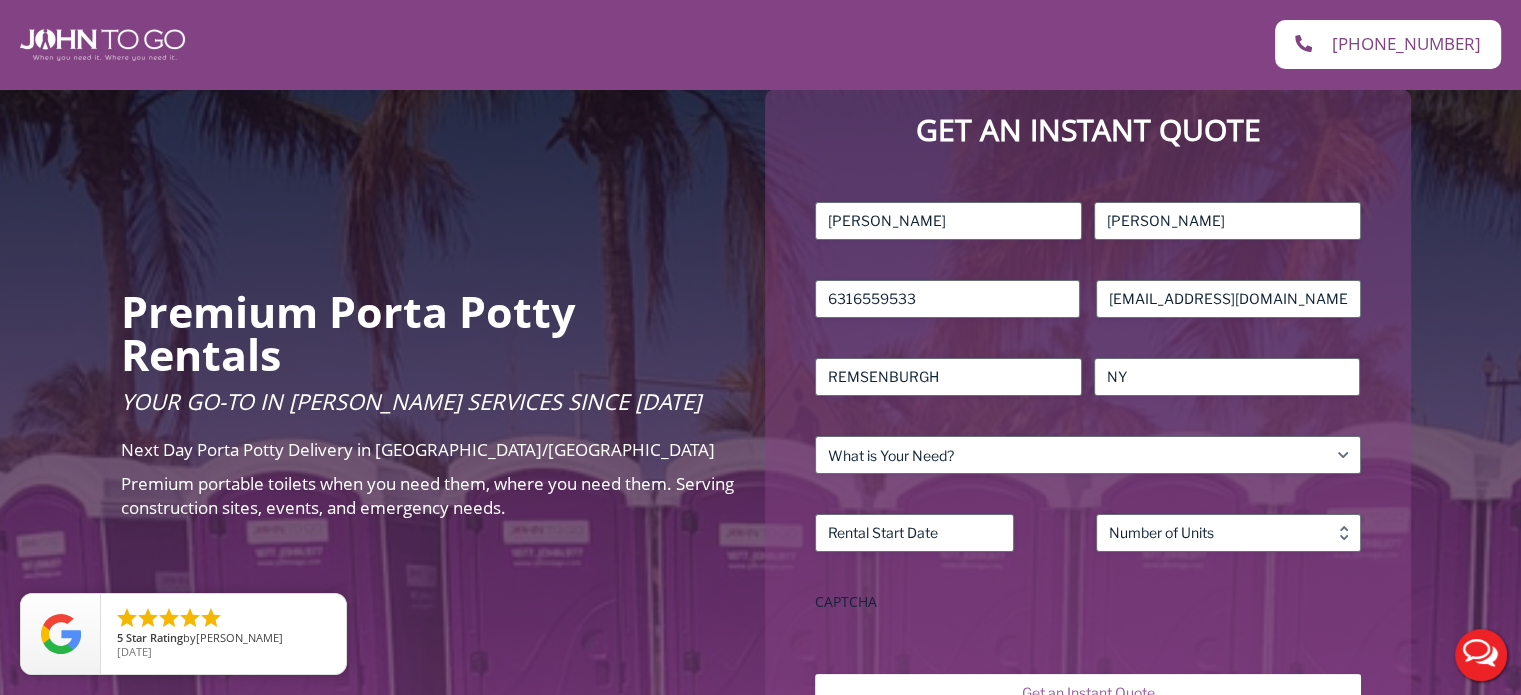 scroll, scrollTop: 0, scrollLeft: 0, axis: both 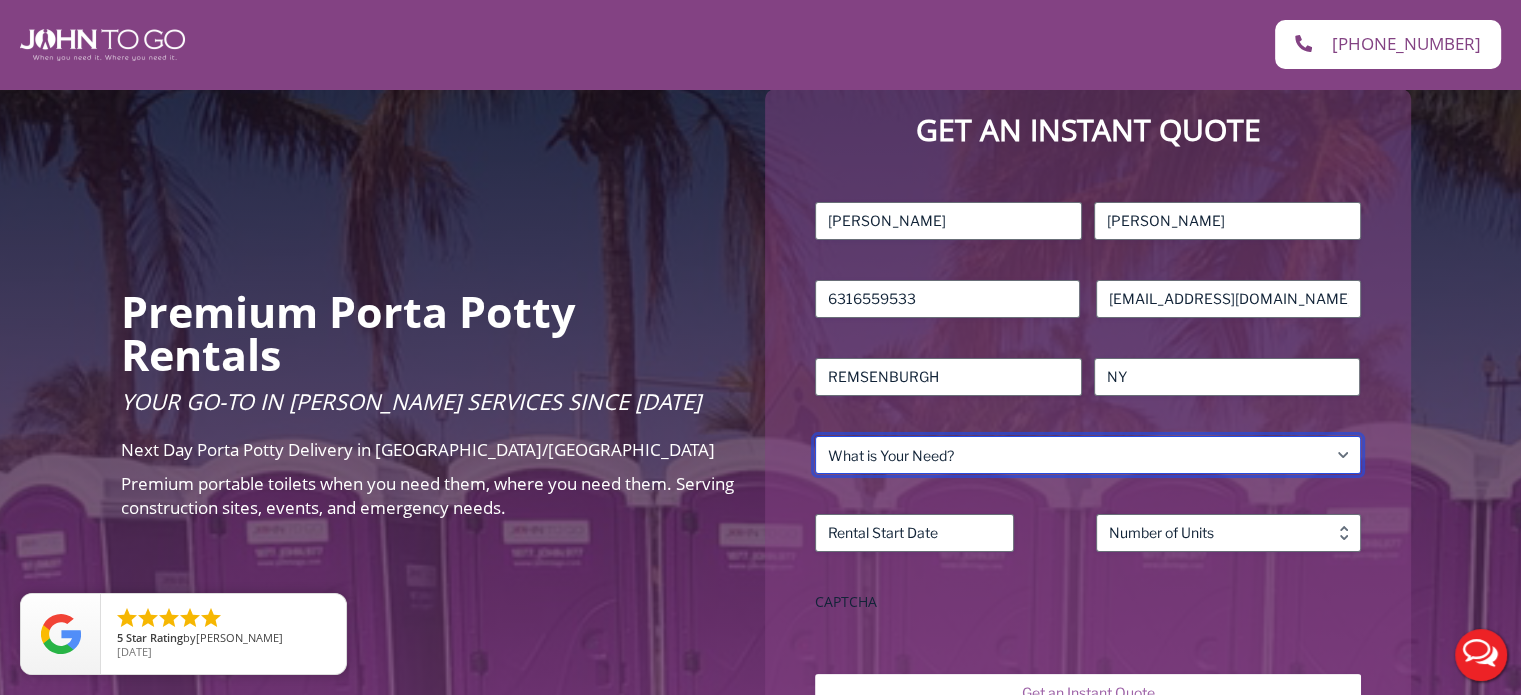 click on "What is Your Need? Business Residential Government Event" at bounding box center (1087, 455) 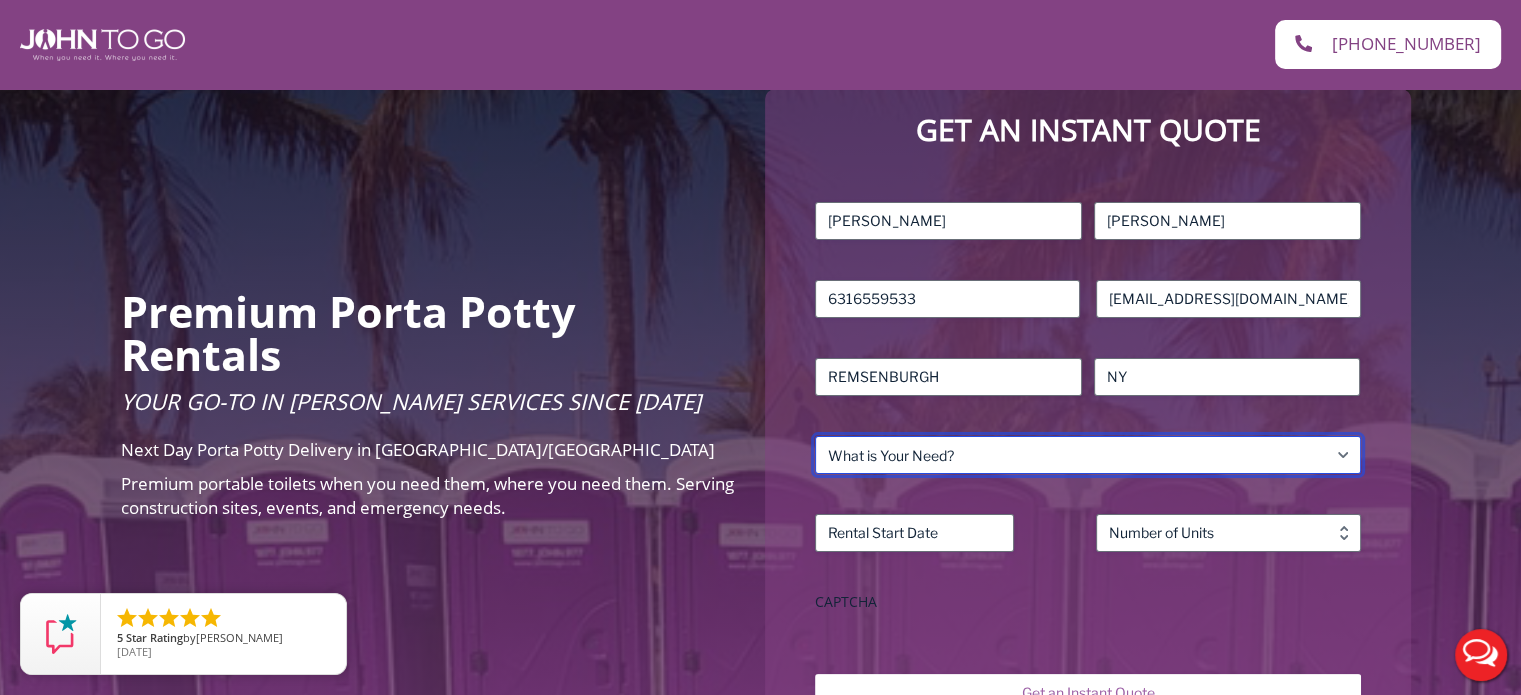 select on "Residential" 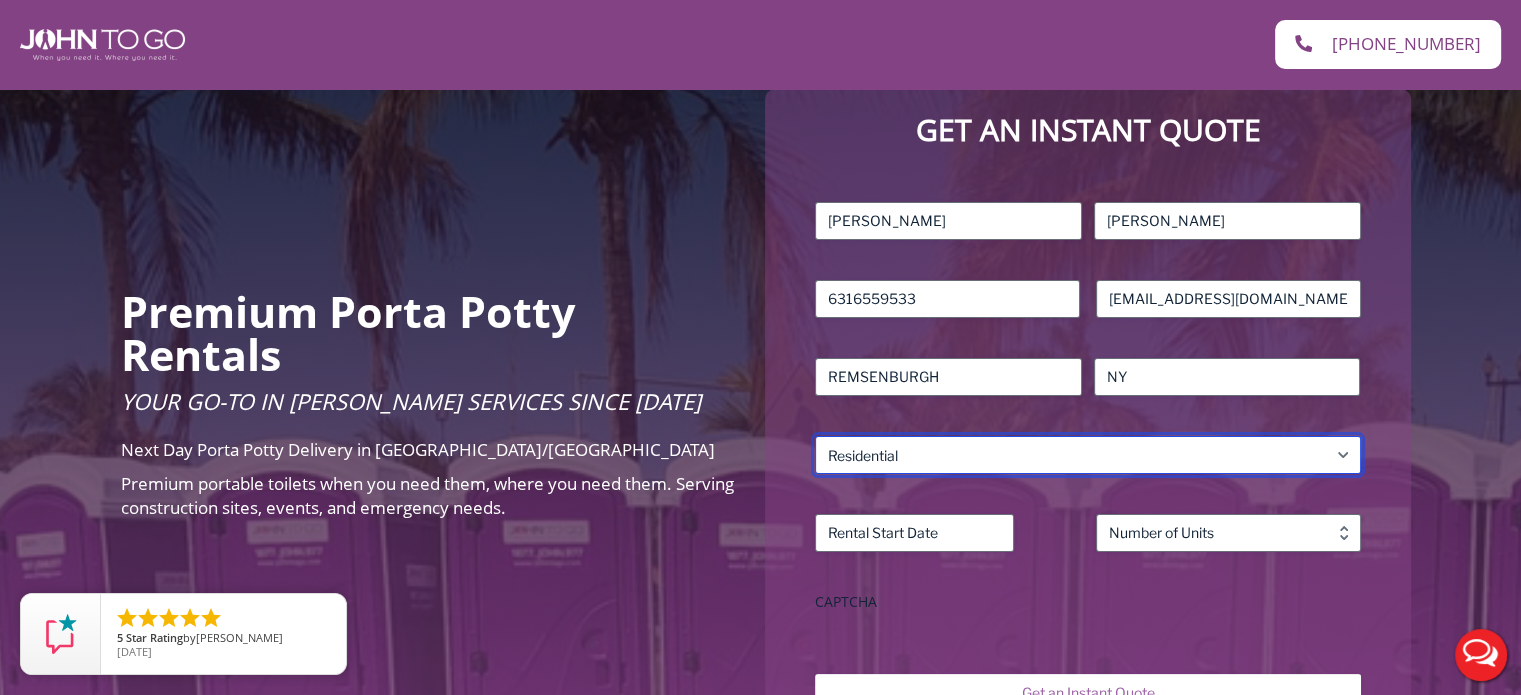 click on "What is Your Need? Business Residential Government Event" at bounding box center (1087, 455) 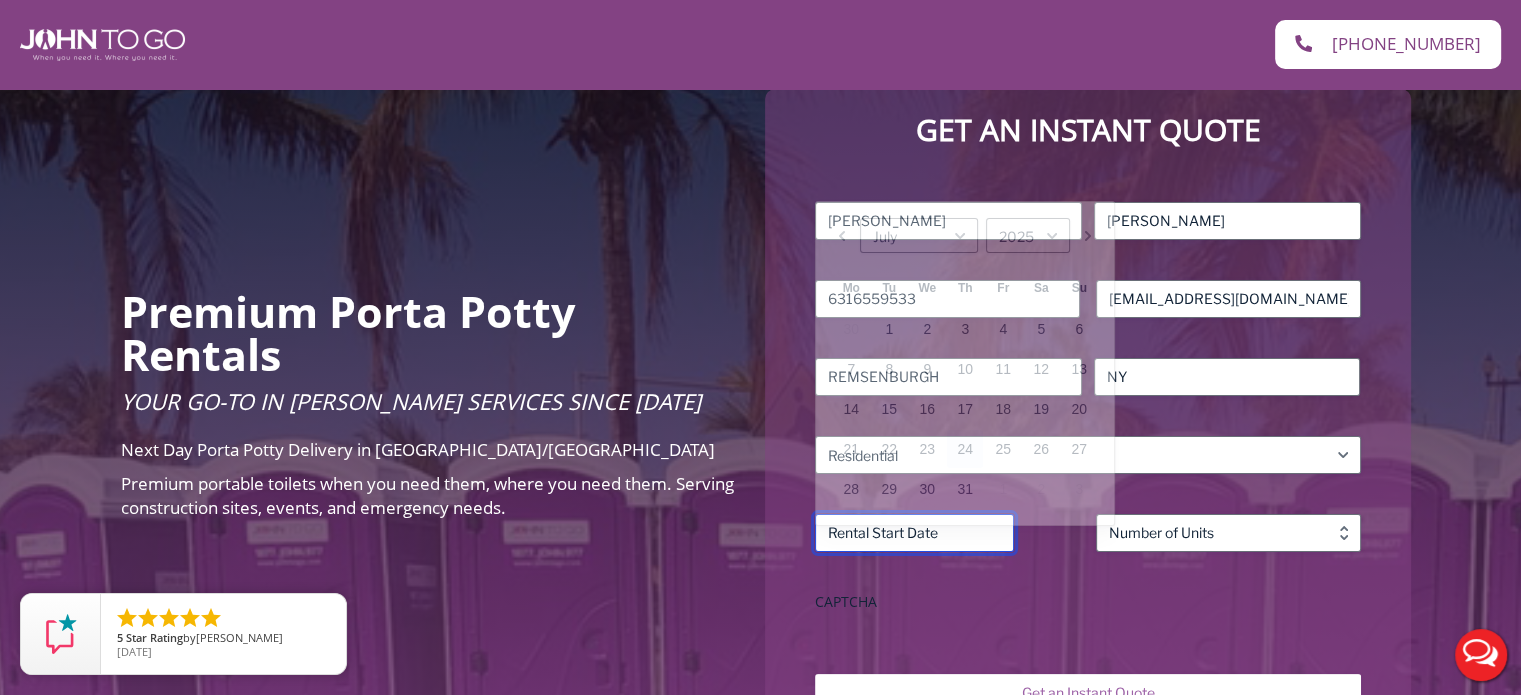 click on "Rental Start Date (Required)" at bounding box center (914, 533) 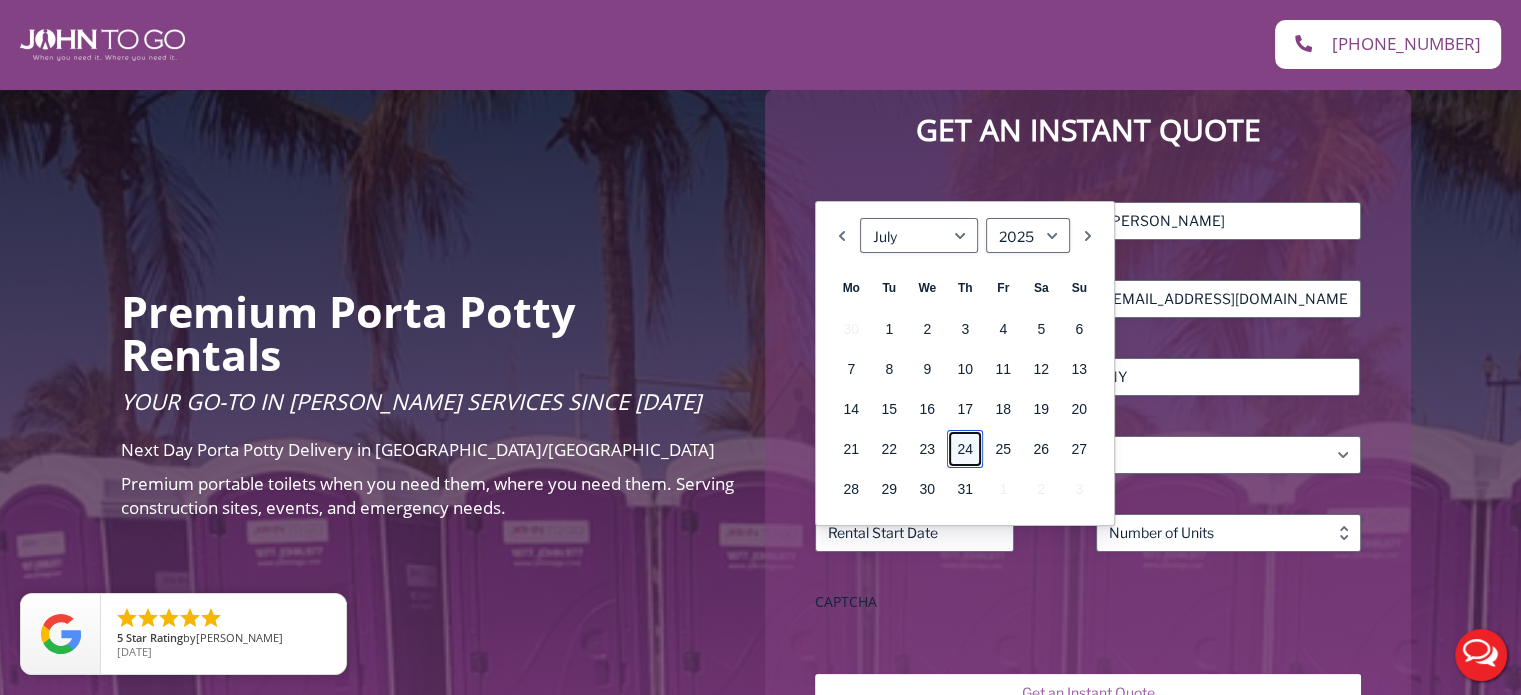 click on "24" at bounding box center (965, 449) 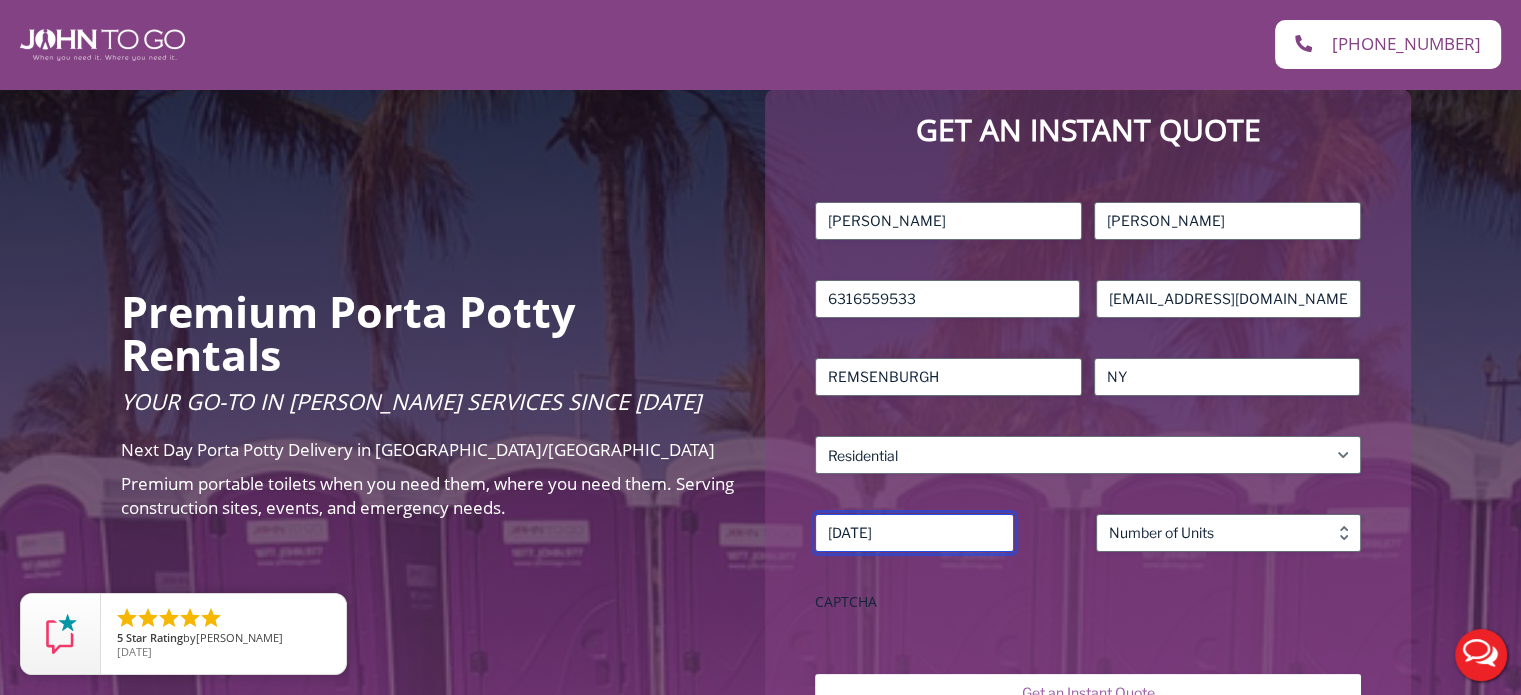 click on "[DATE]" at bounding box center (914, 533) 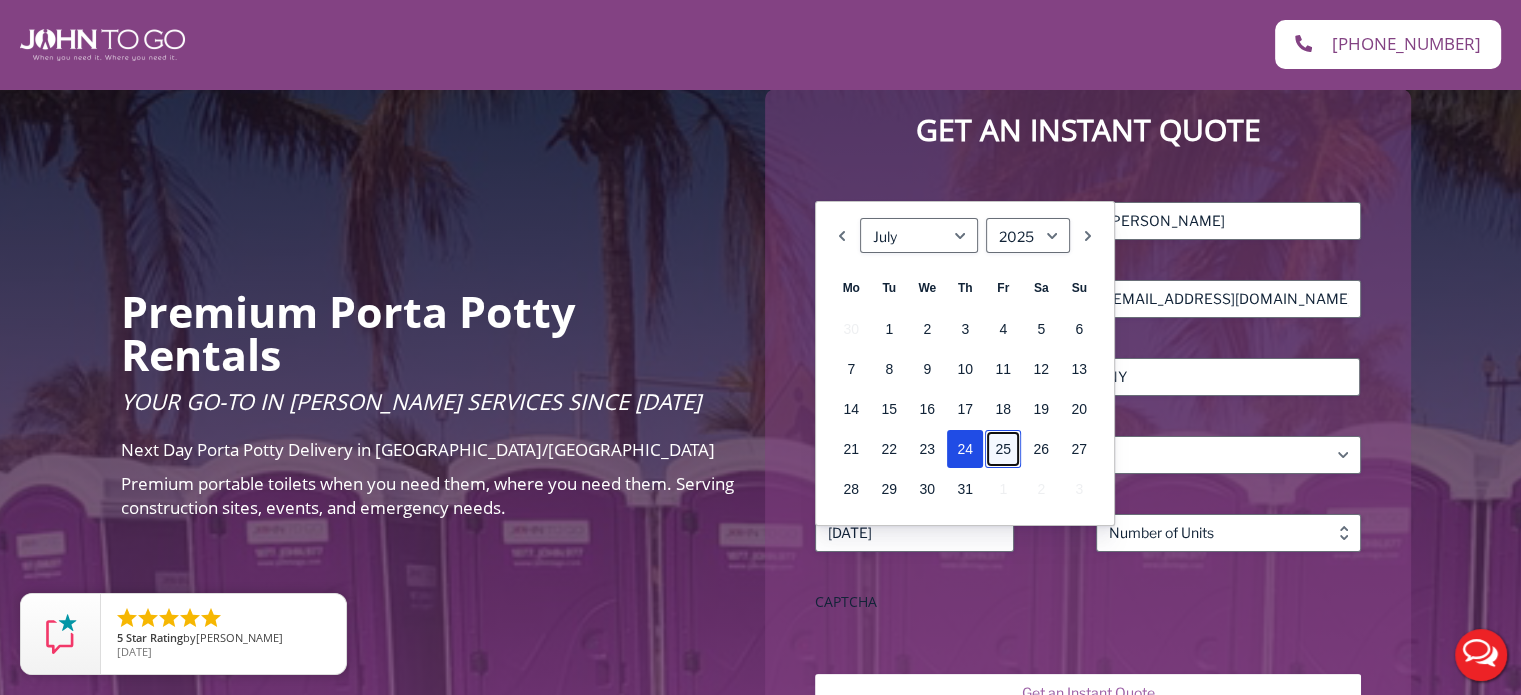 click on "25" at bounding box center (1003, 449) 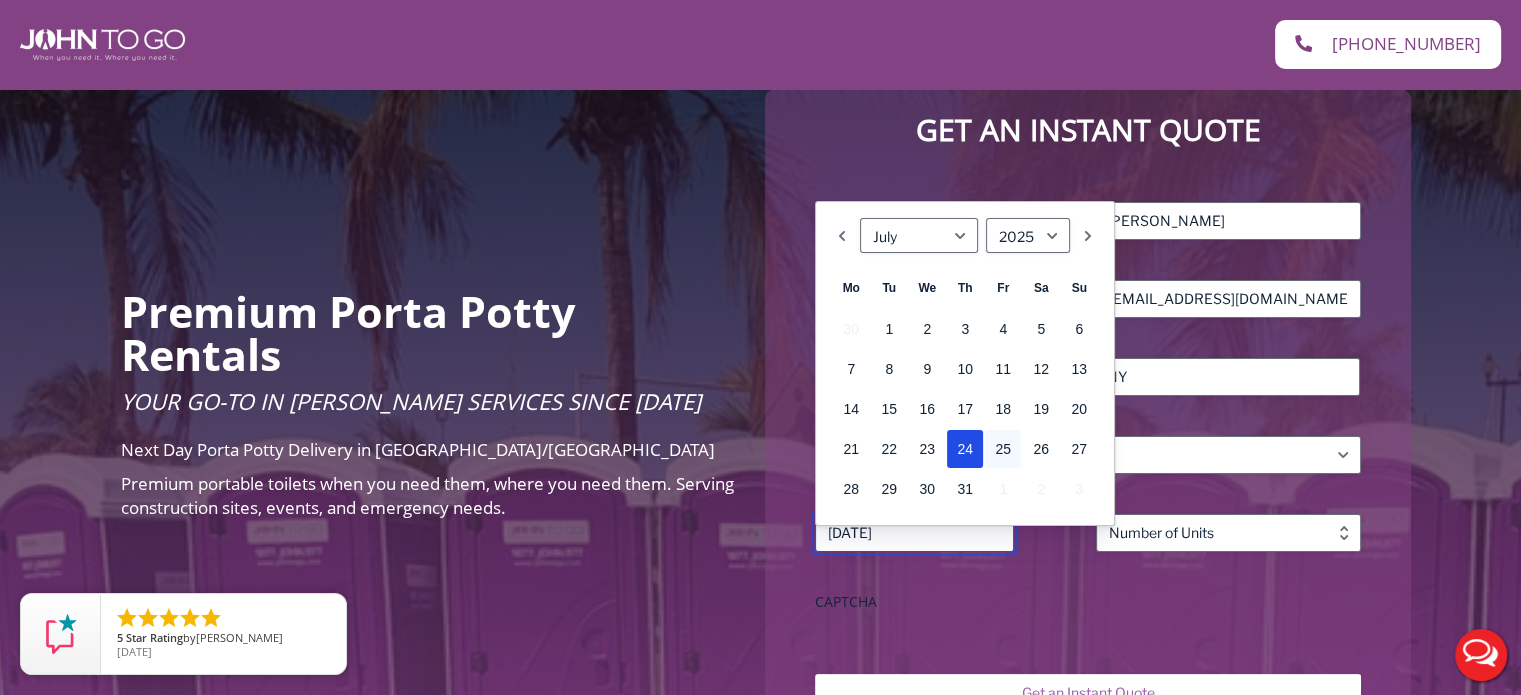 type on "[DATE]" 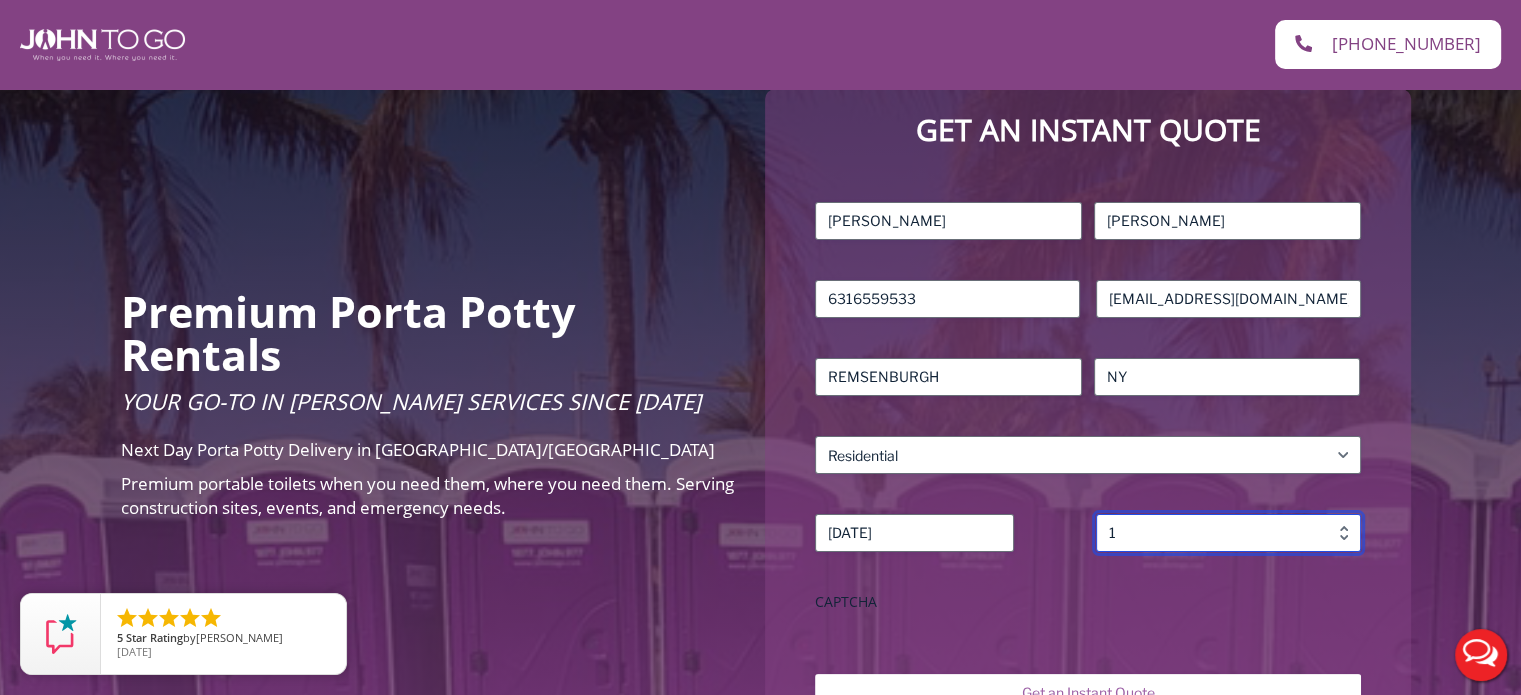 type on "1" 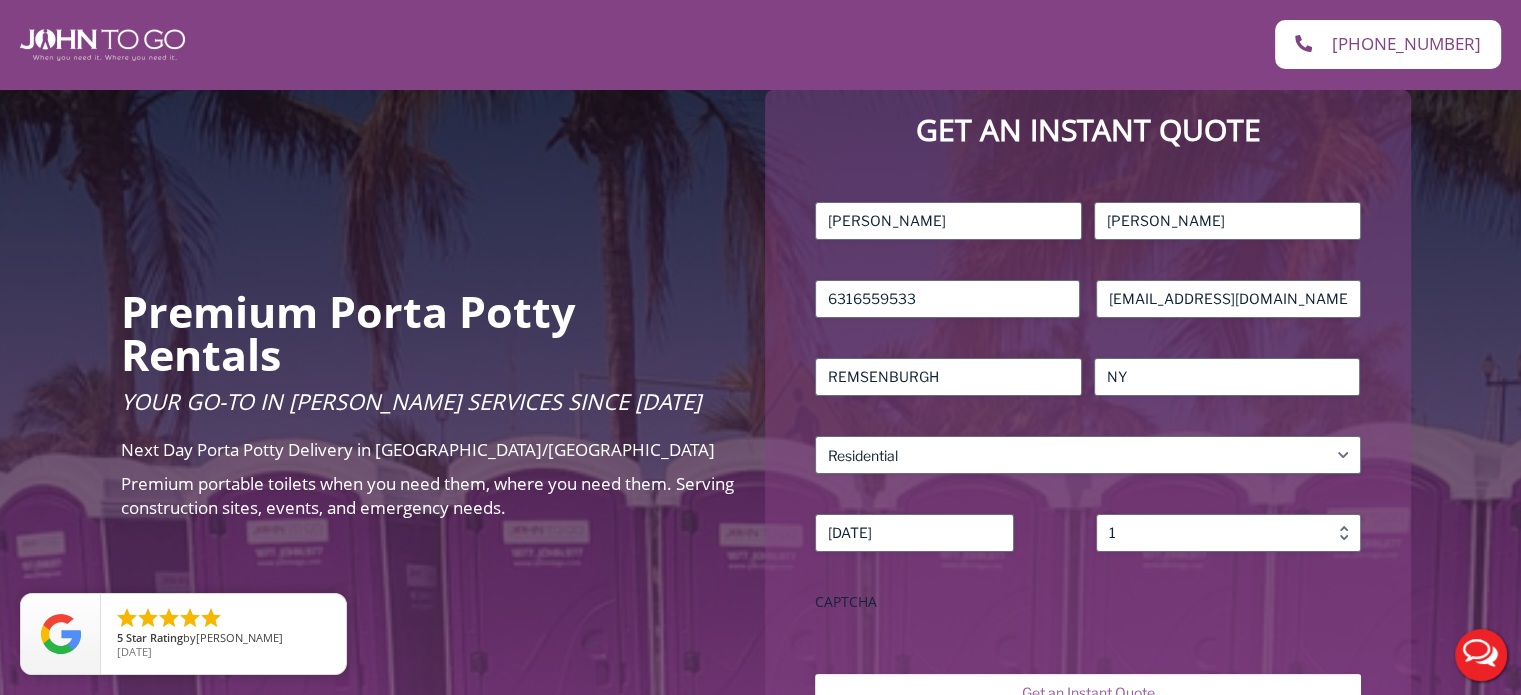 click on "CAPTCHA" at bounding box center (1087, 602) 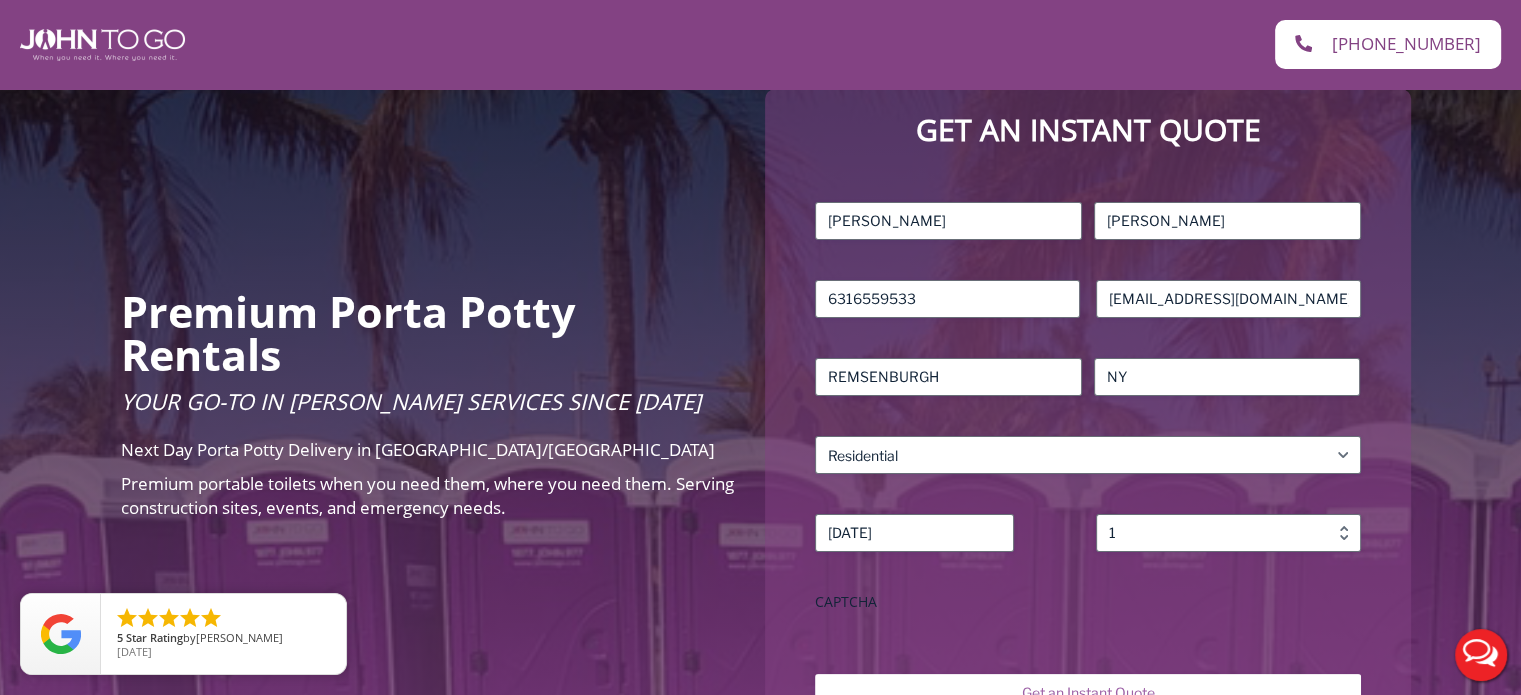 scroll, scrollTop: 500, scrollLeft: 0, axis: vertical 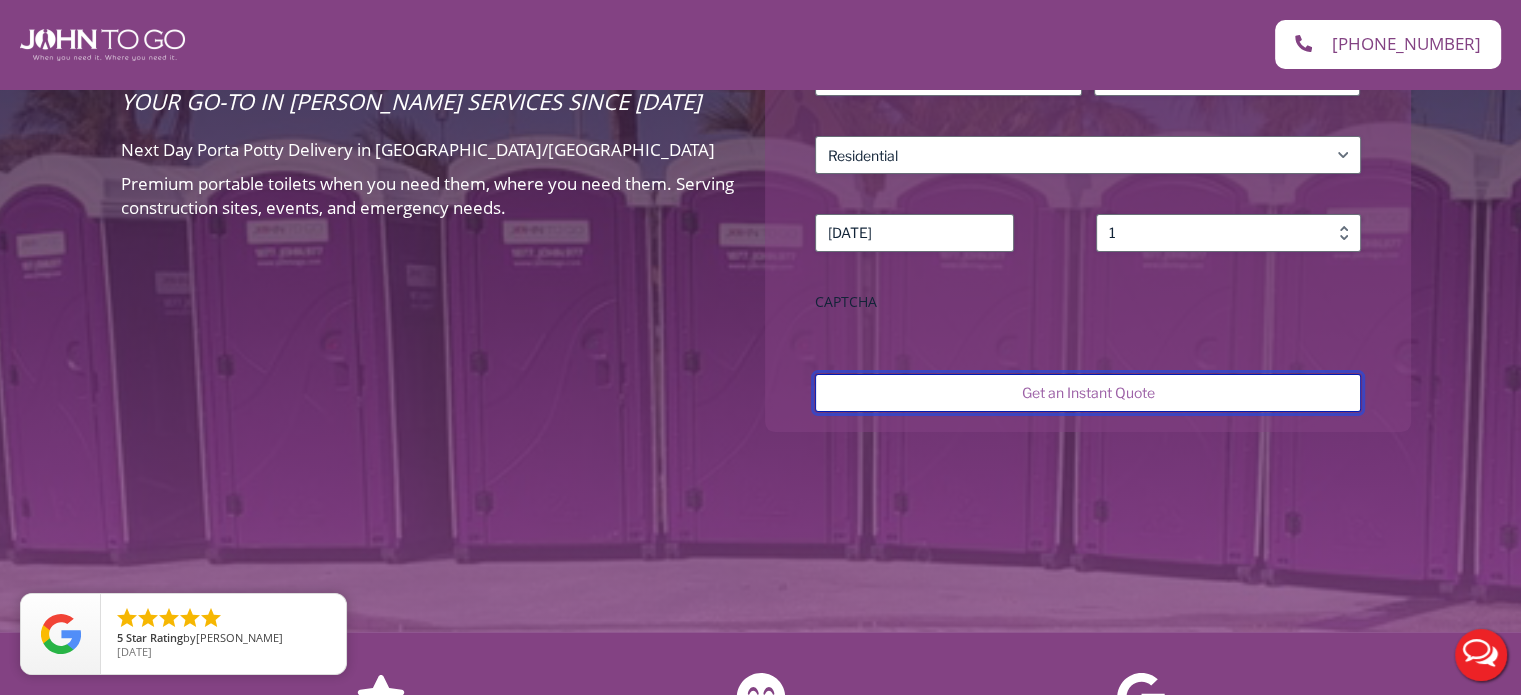click on "Get an Instant Quote" at bounding box center [1087, 393] 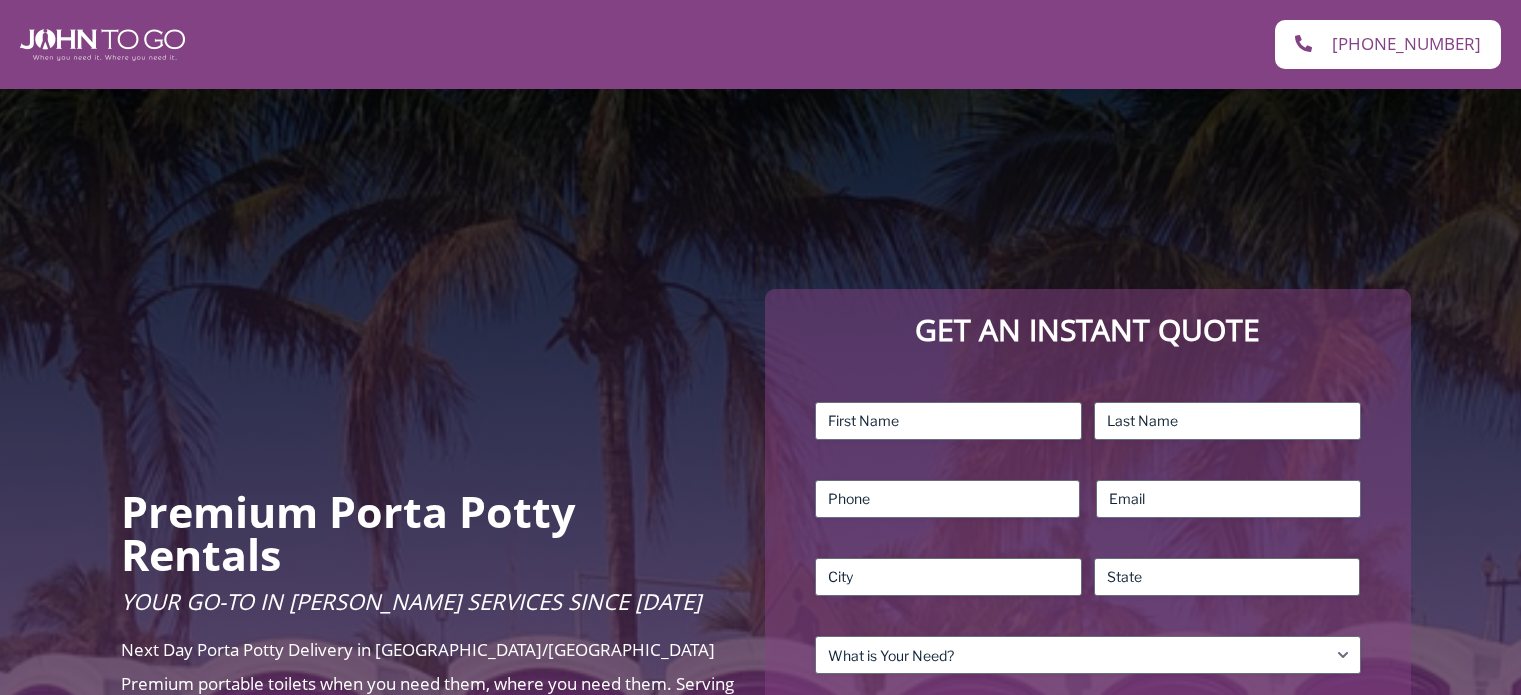 scroll, scrollTop: 0, scrollLeft: 0, axis: both 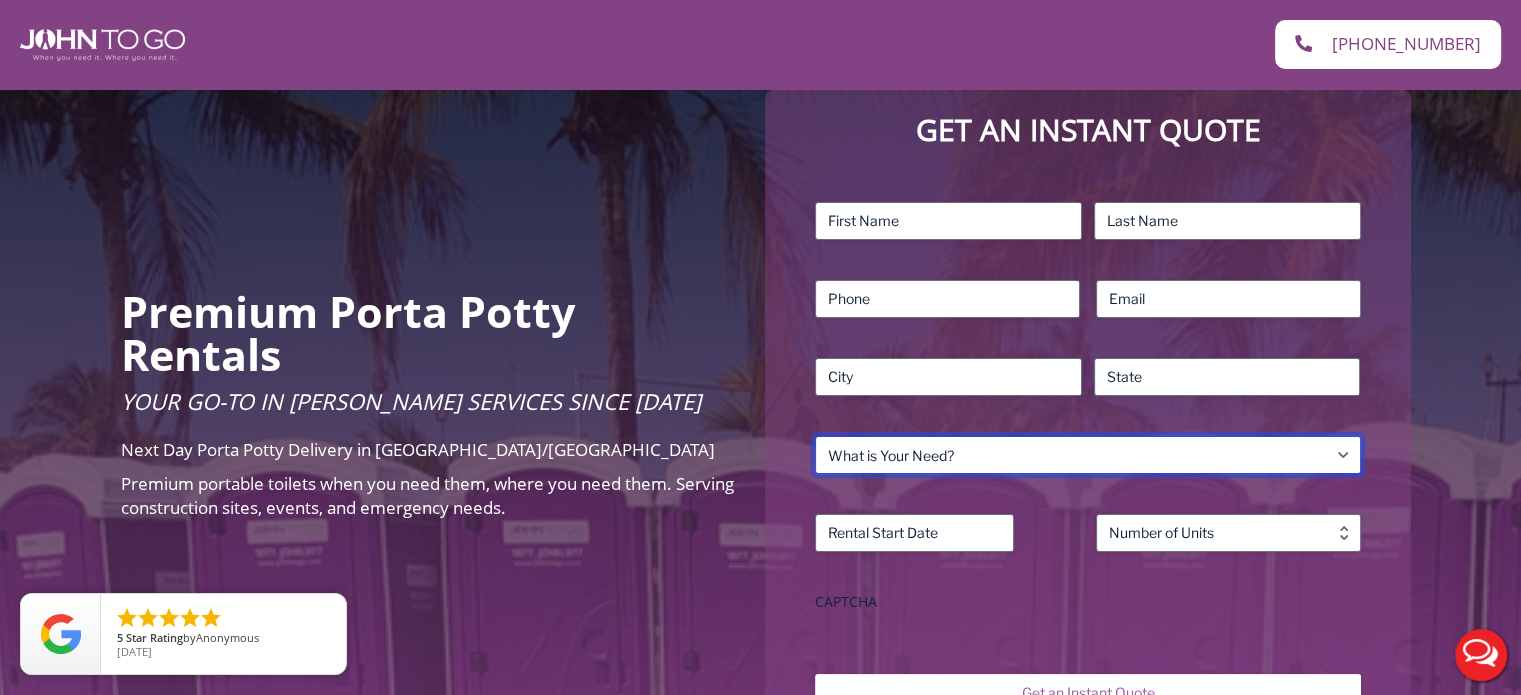 click on "What is Your Need? Business Residential Government Event" at bounding box center (1087, 455) 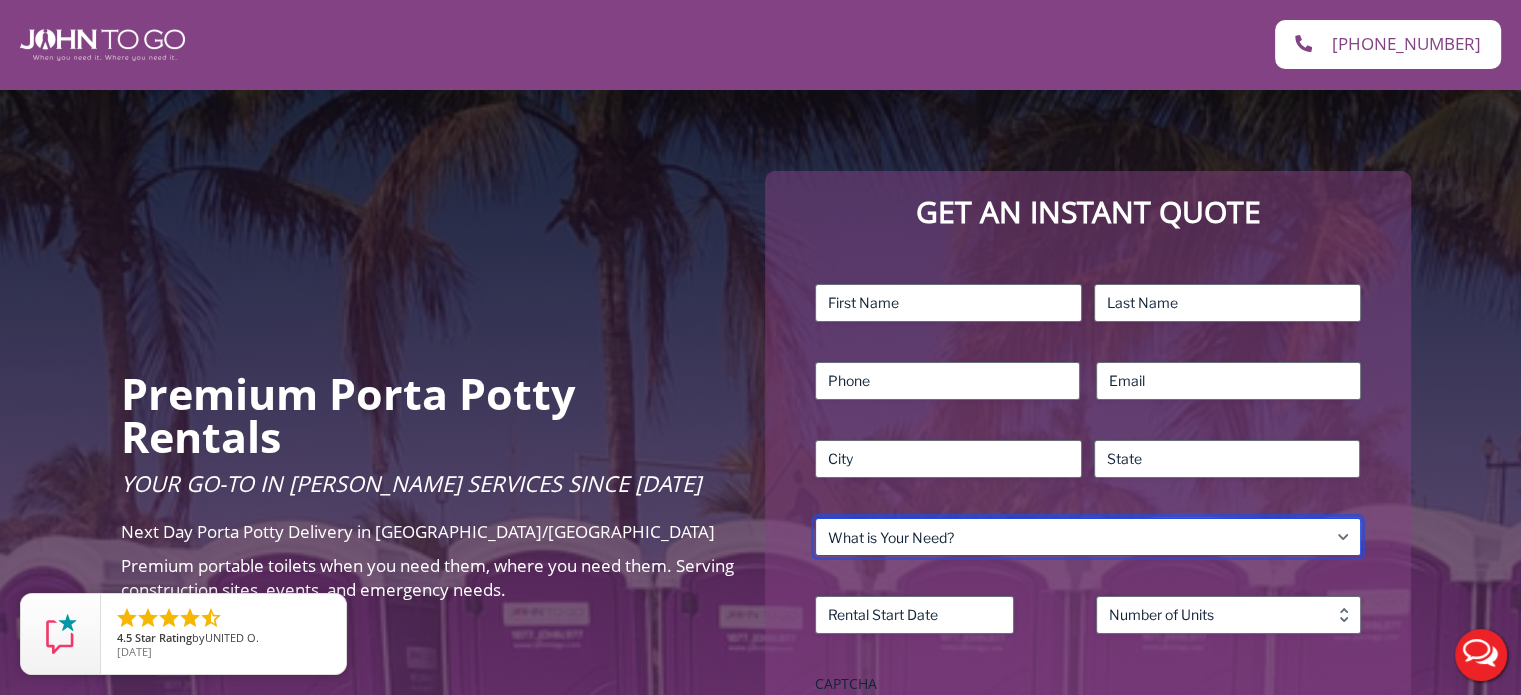 scroll, scrollTop: 0, scrollLeft: 0, axis: both 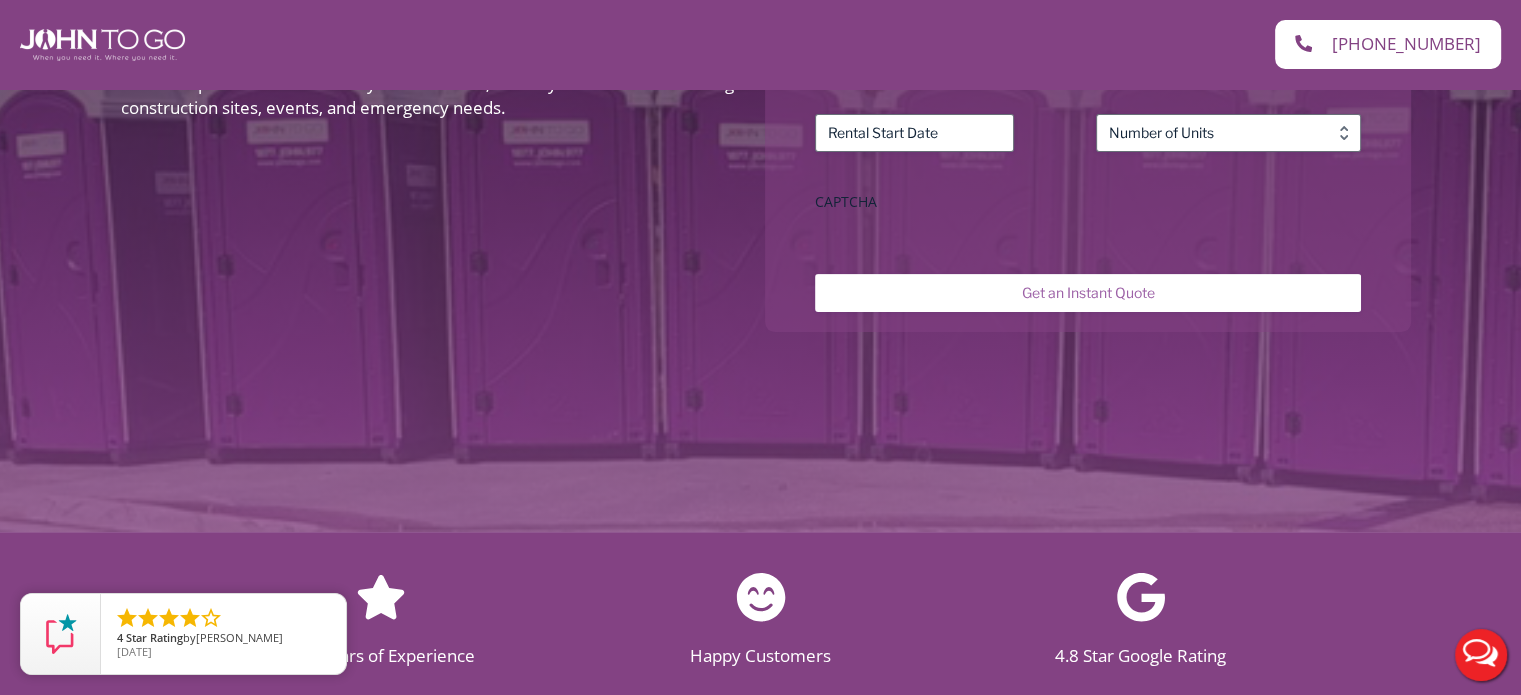 click on "Live Chat" at bounding box center [1481, 655] 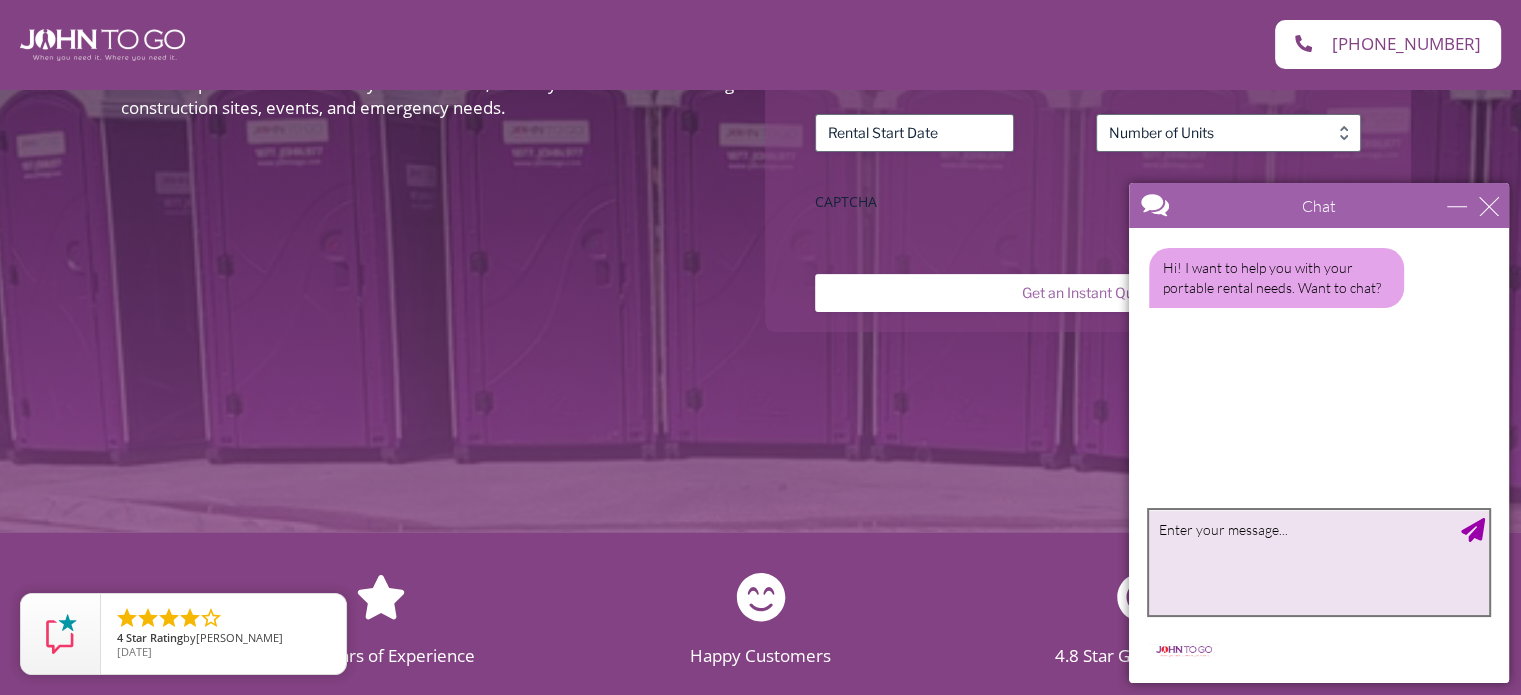 click at bounding box center (1319, 562) 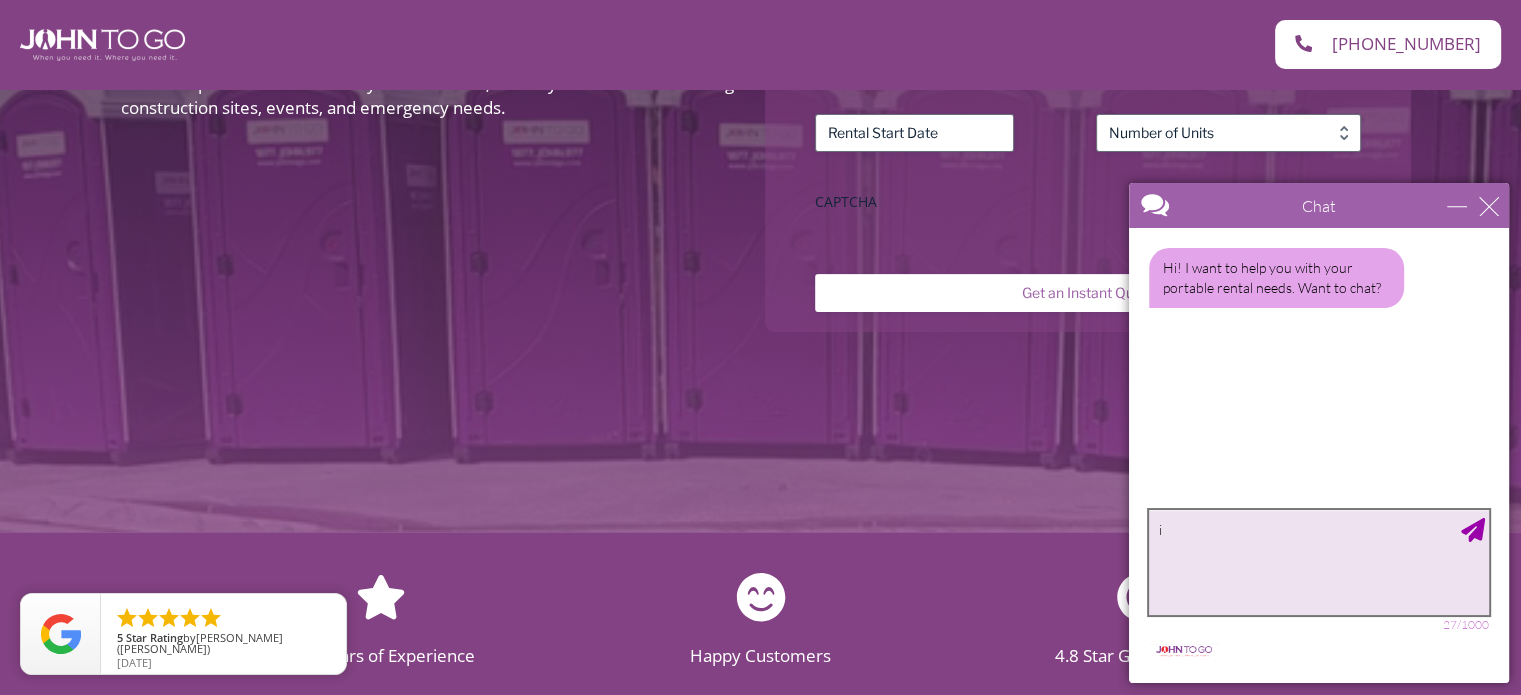 type on "i" 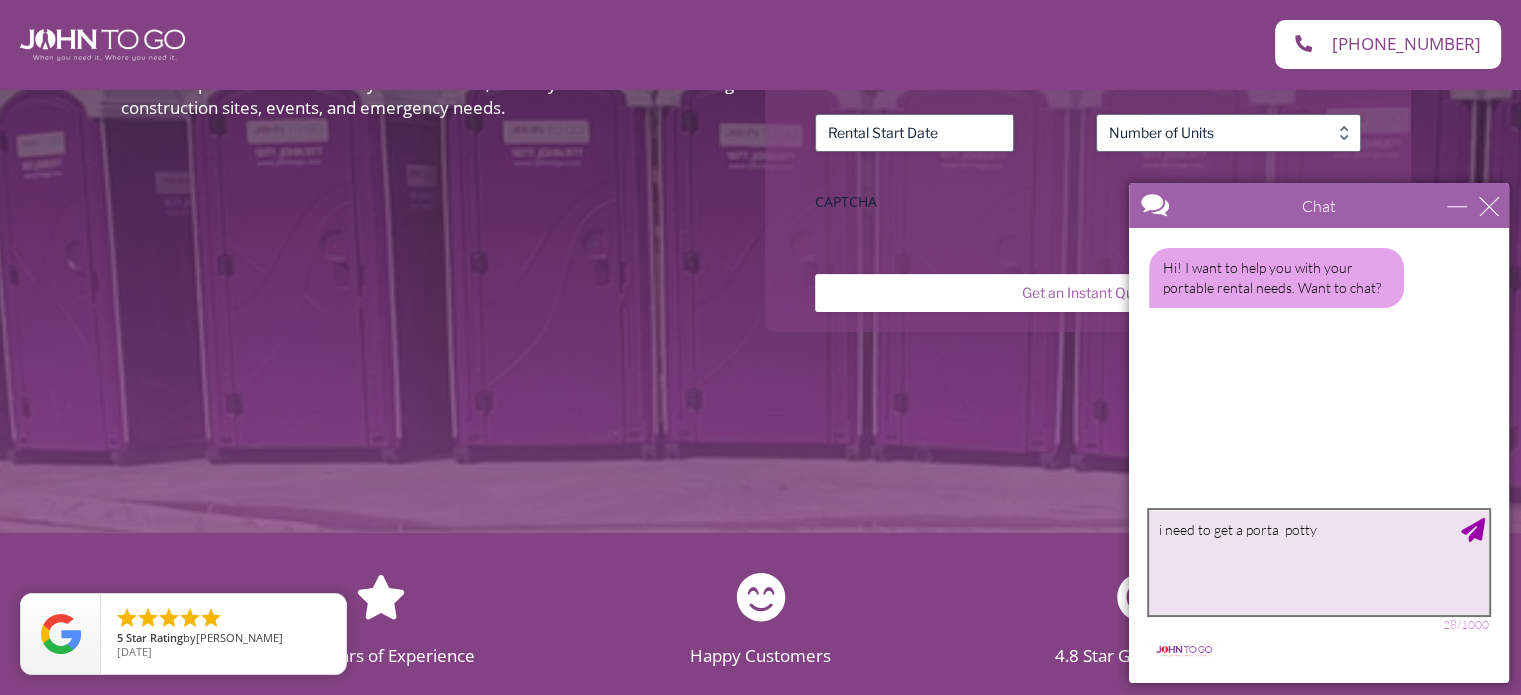 type on "i need to get a porta  potty" 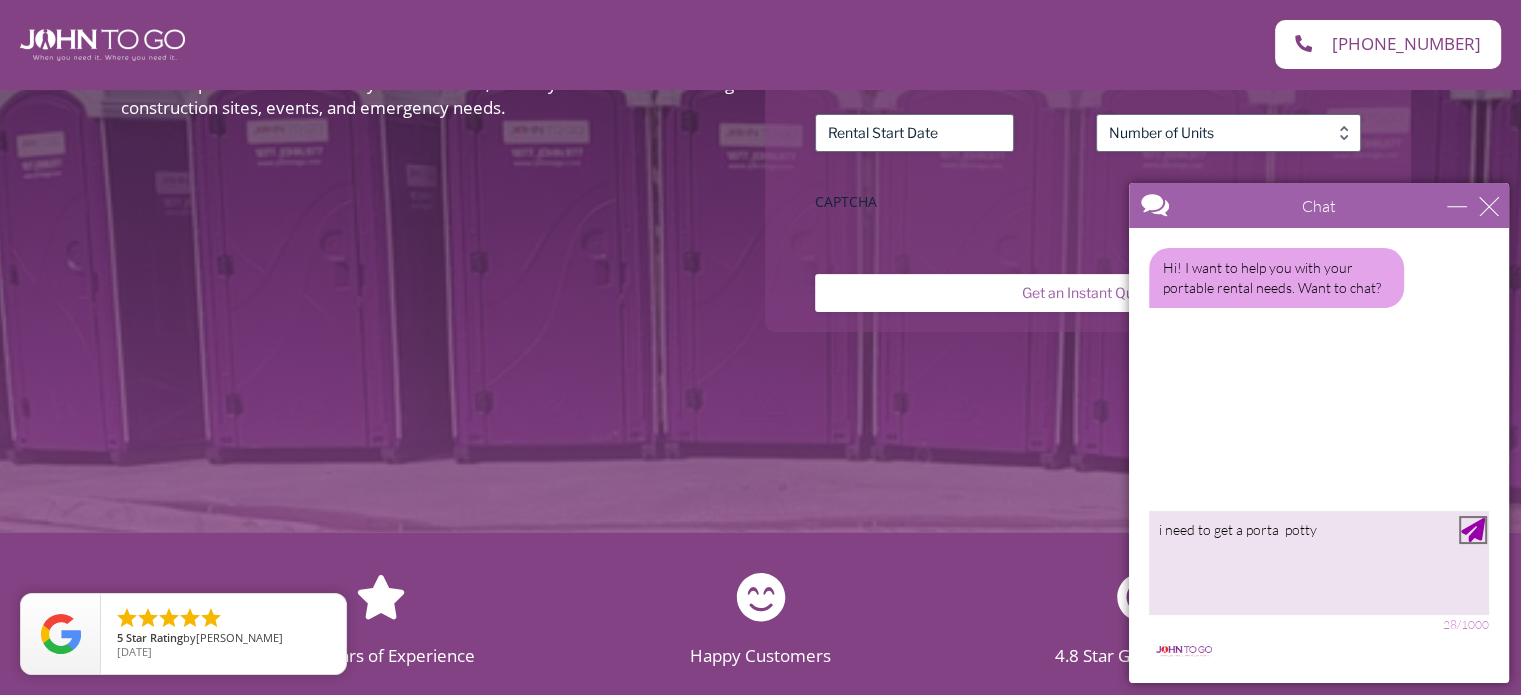 click at bounding box center [1473, 530] 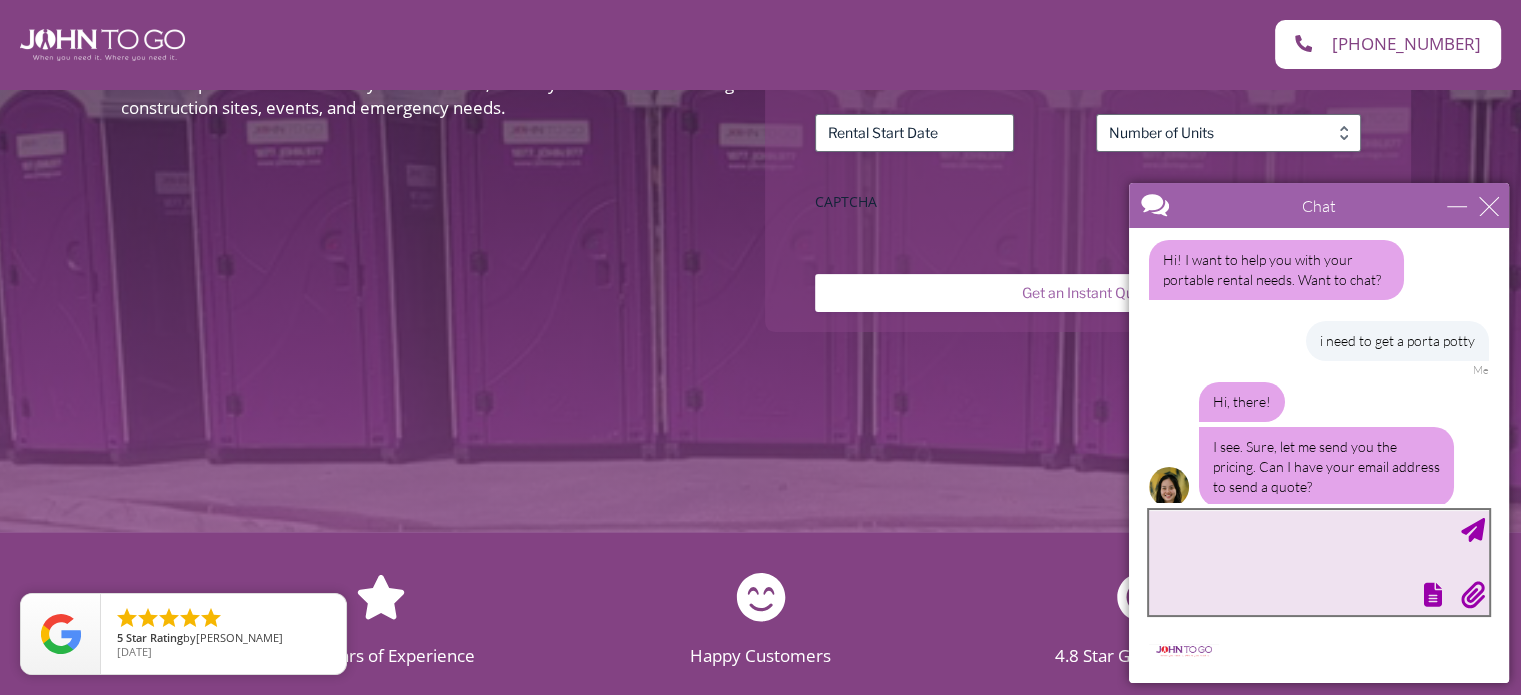 scroll, scrollTop: 32, scrollLeft: 0, axis: vertical 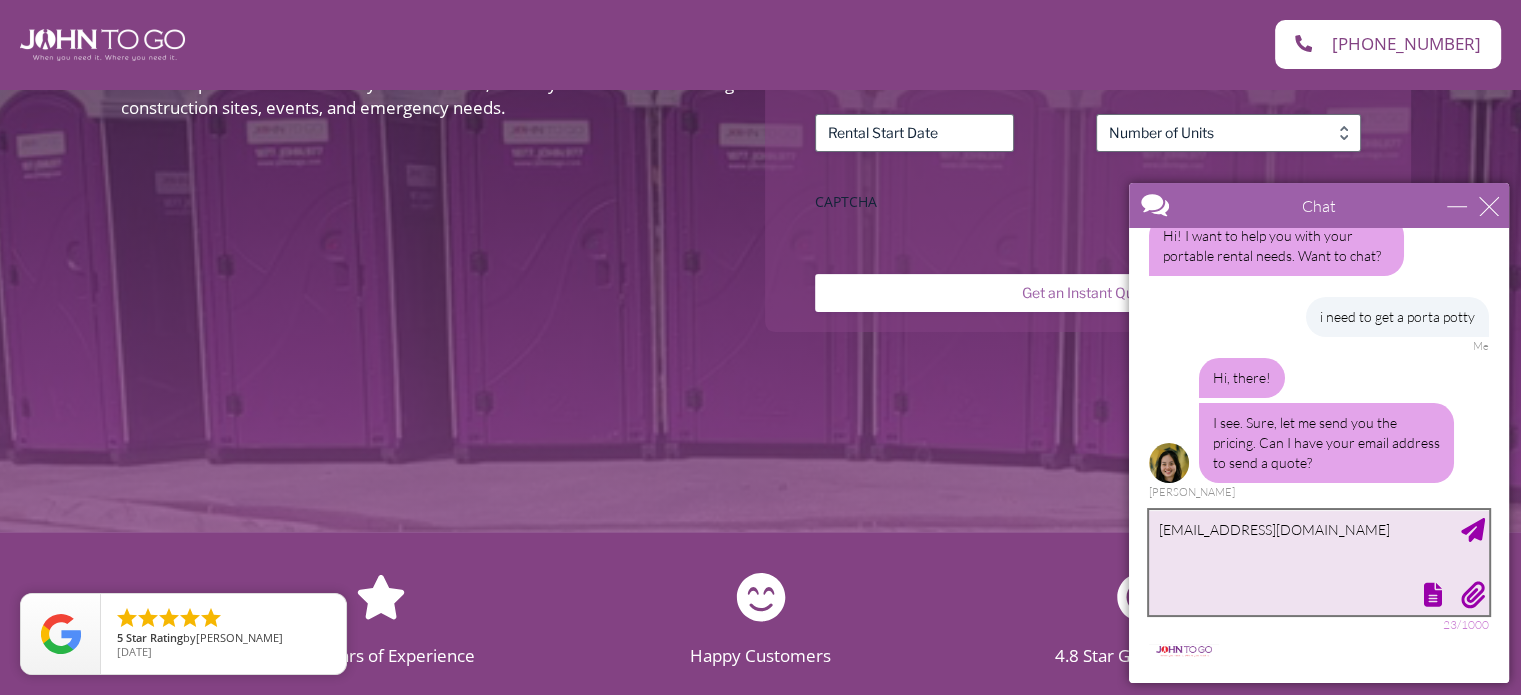 type on "rbcontracting@yahoo.com" 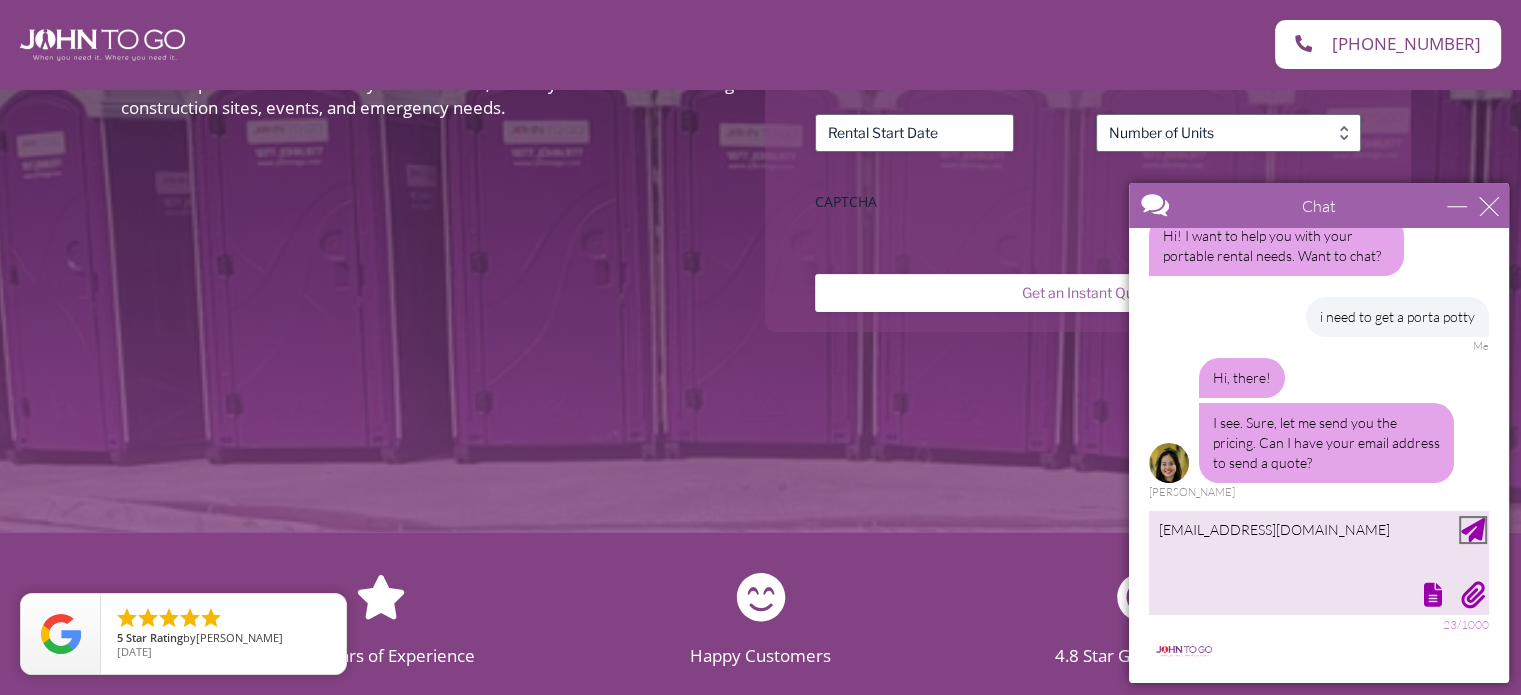click at bounding box center (1473, 530) 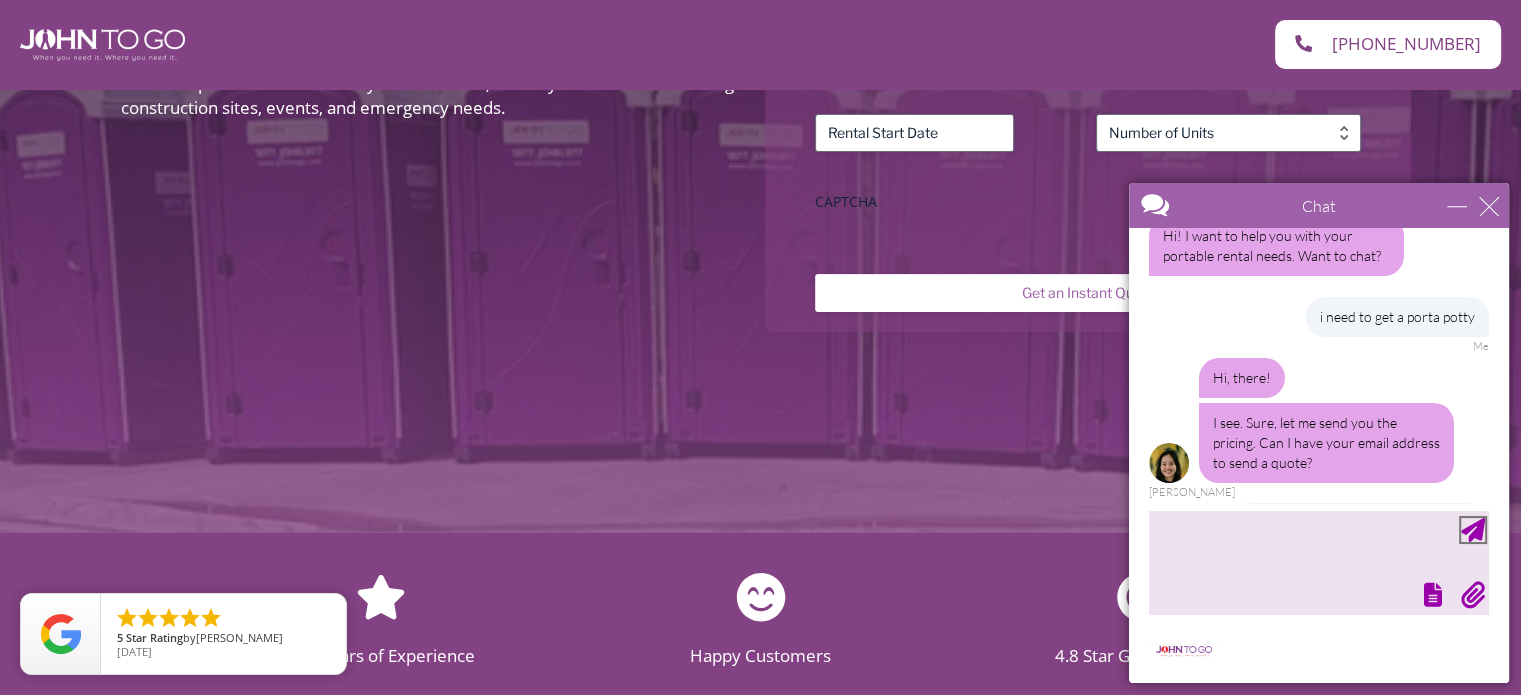 scroll, scrollTop: 92, scrollLeft: 0, axis: vertical 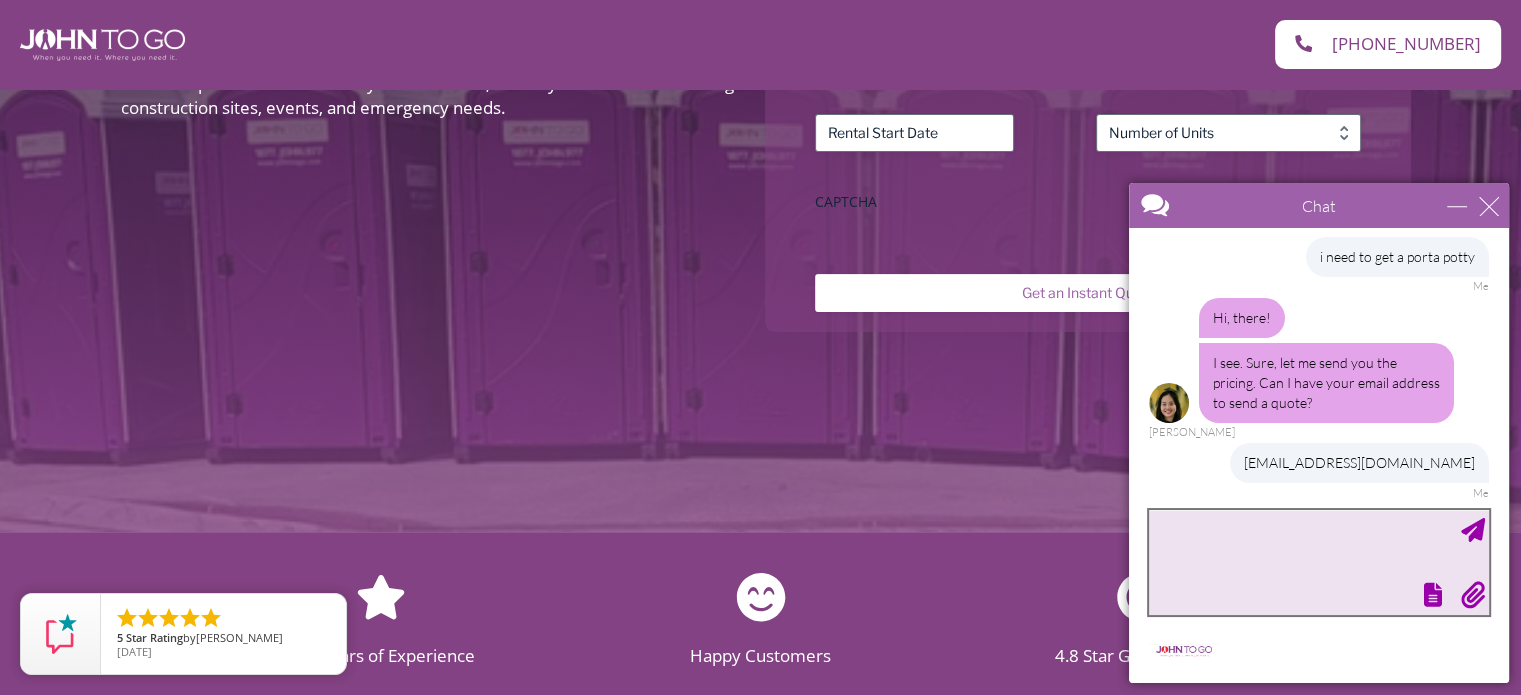 click at bounding box center [1319, 562] 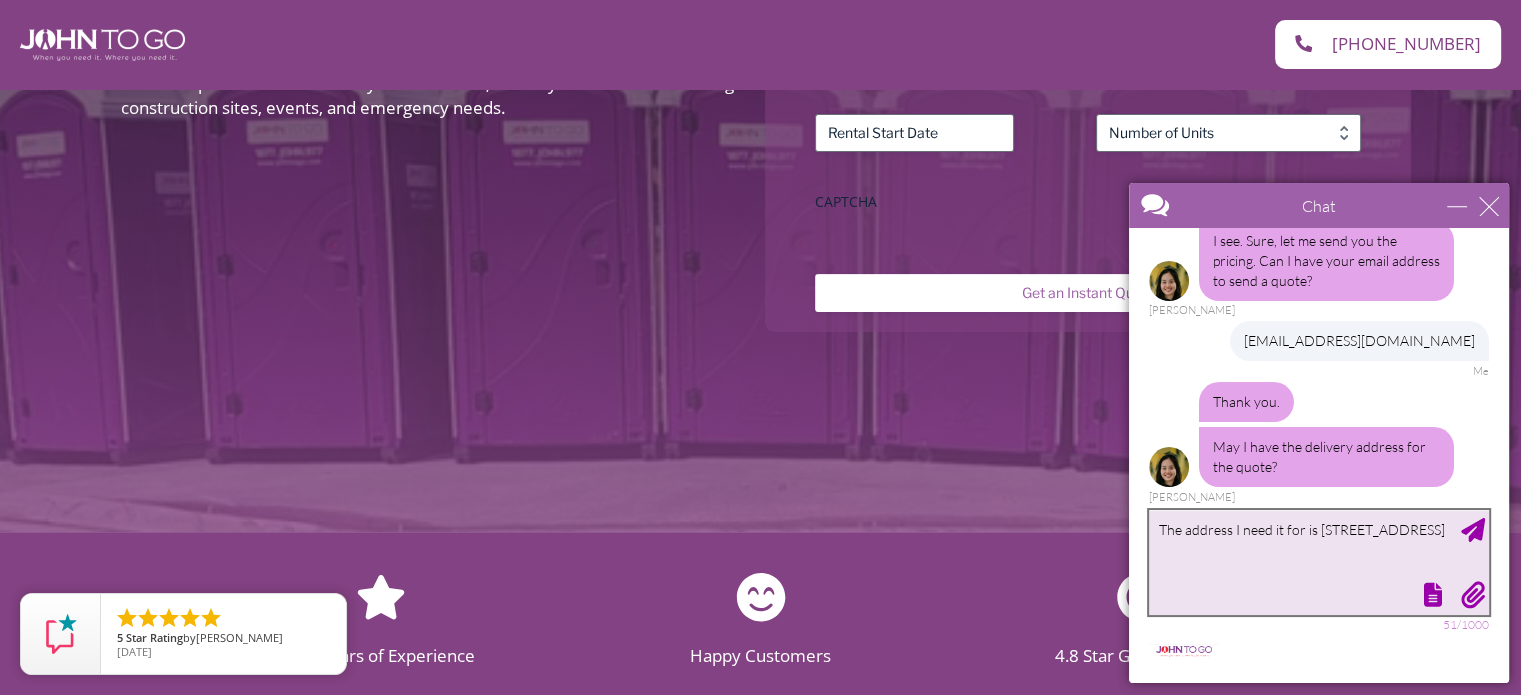 scroll, scrollTop: 219, scrollLeft: 0, axis: vertical 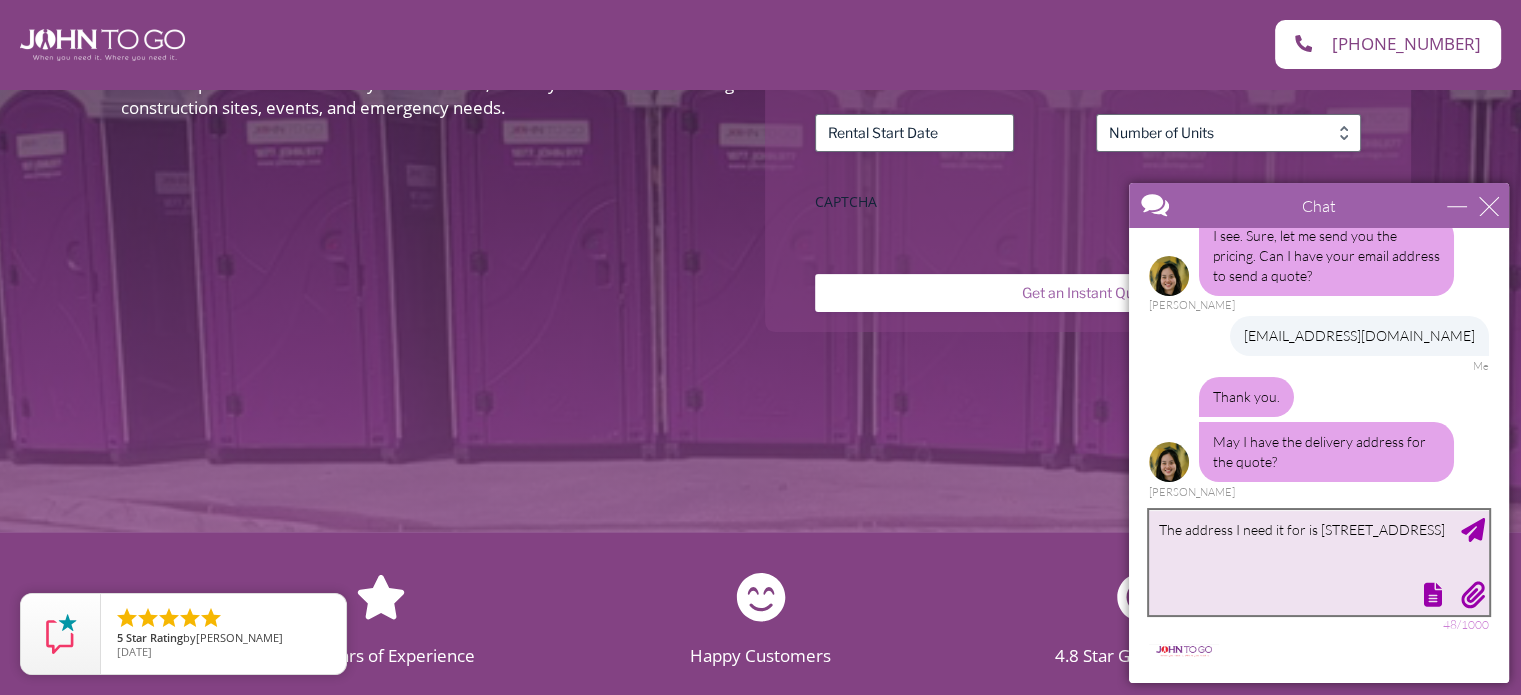 click on "The address I need it for is 49 S Philips Ave ," at bounding box center (1319, 562) 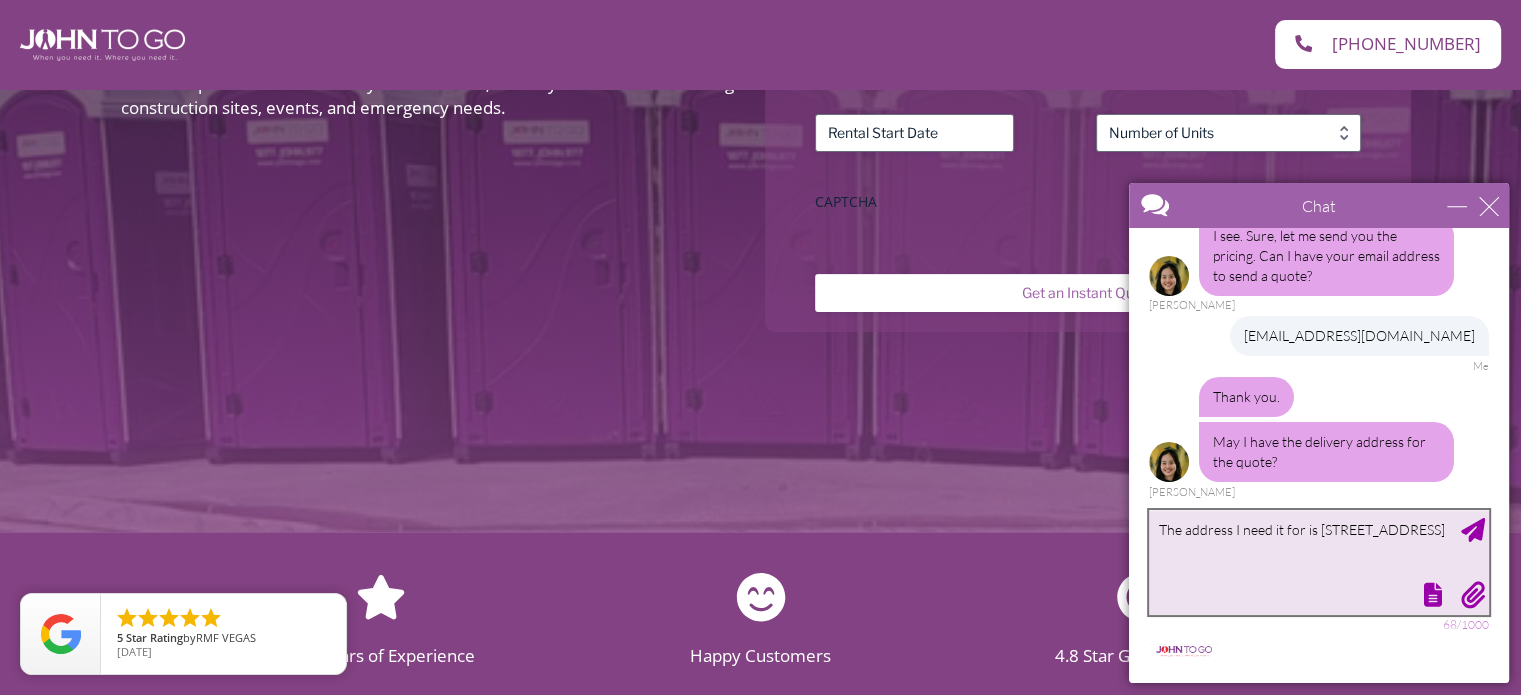 click on "The address I need it for is 49 S Philips Ave , Remsenburgh ny 11960" at bounding box center (1319, 562) 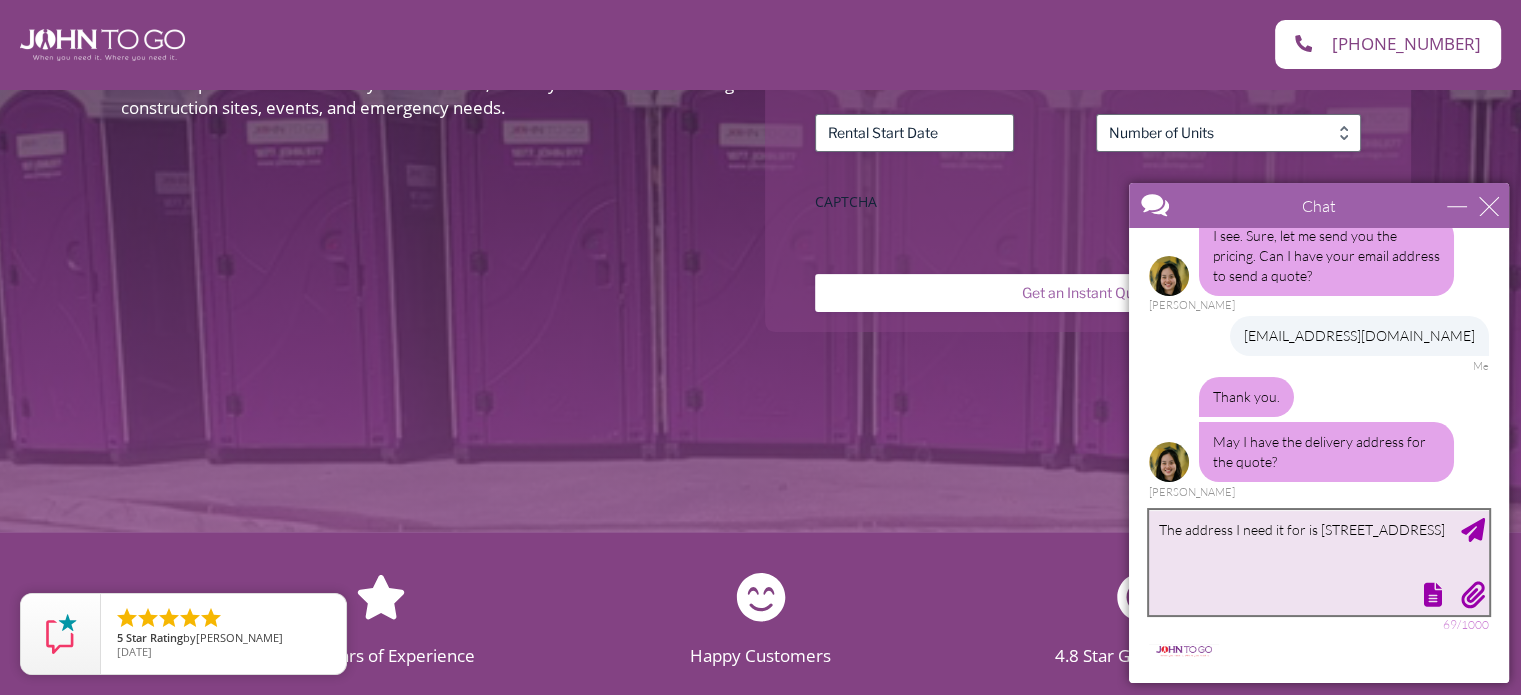type on "The address I need it for is 49 S Philips Ave , Remsenburgh  NY 11960" 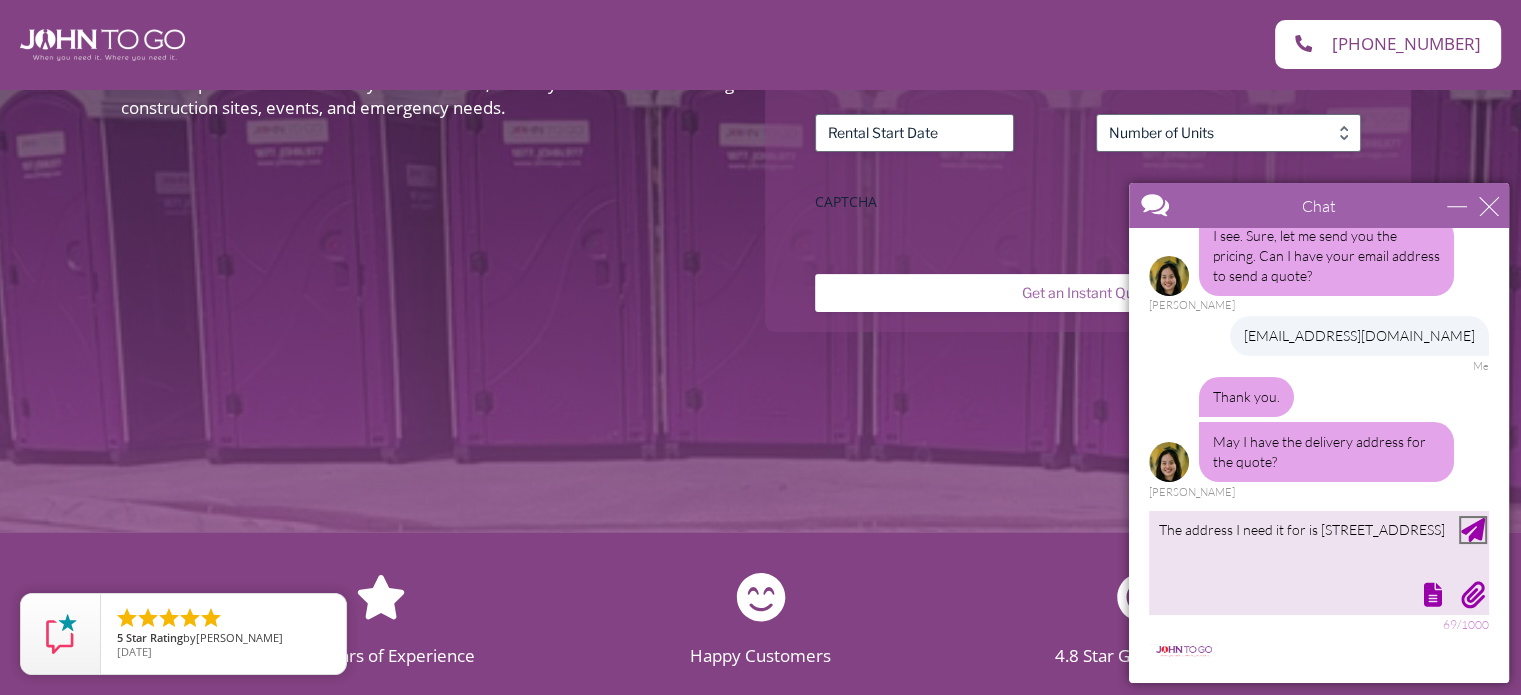 click at bounding box center (1473, 530) 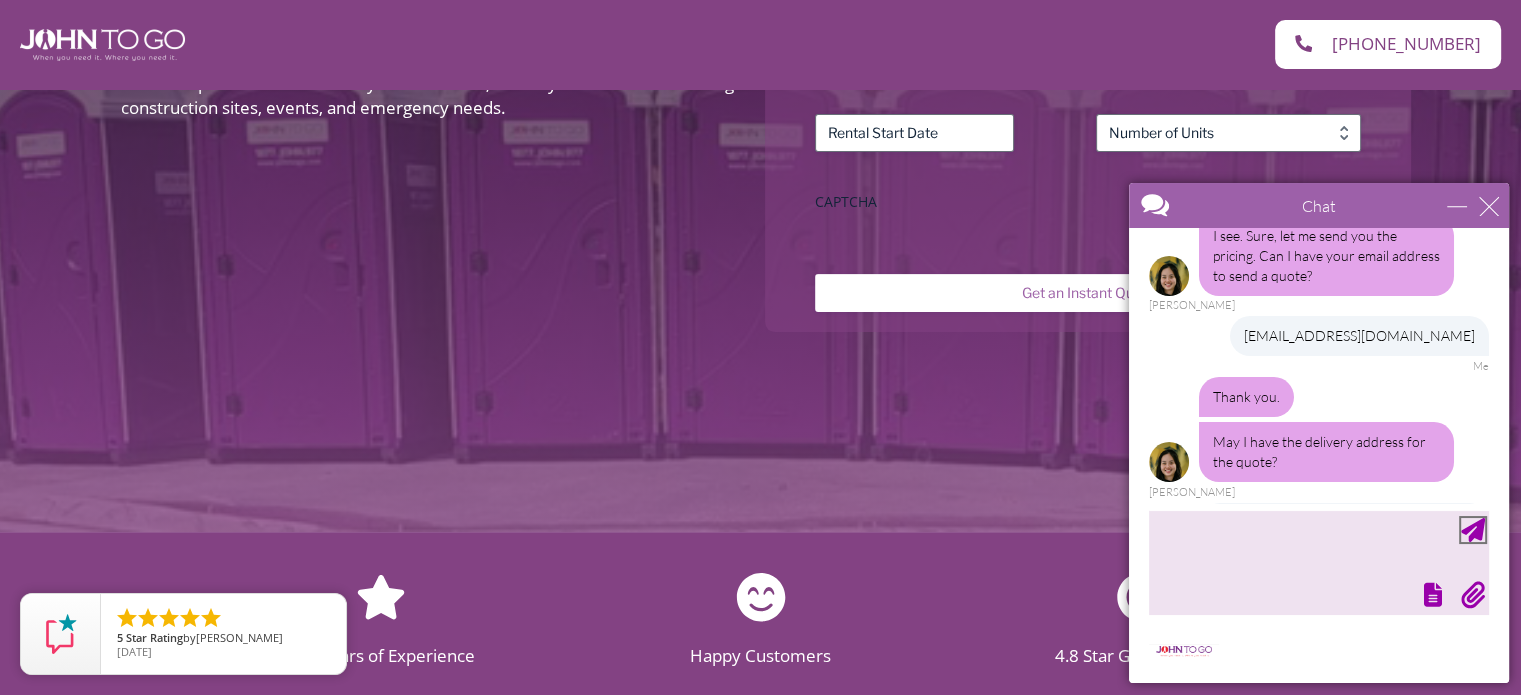 scroll, scrollTop: 300, scrollLeft: 0, axis: vertical 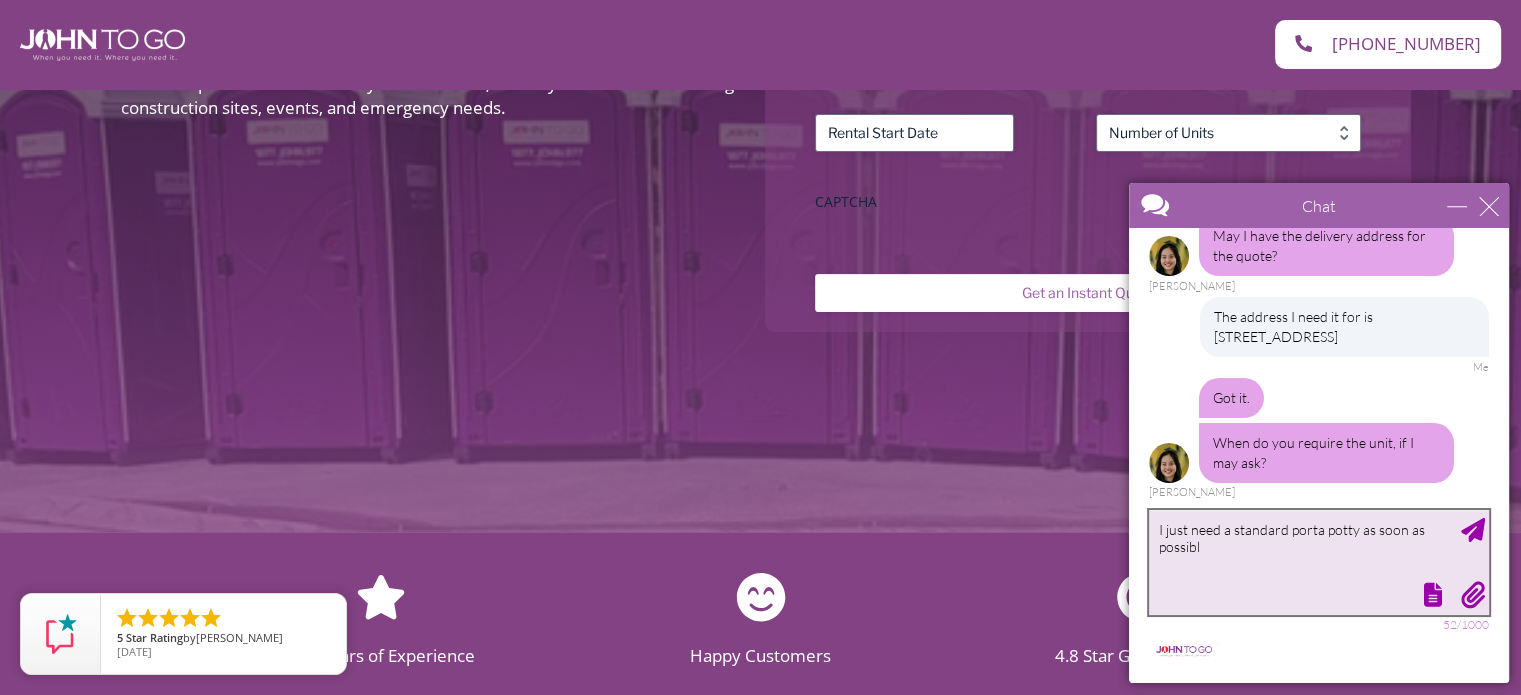 type on "I just need a standard porta potty as soon as possible" 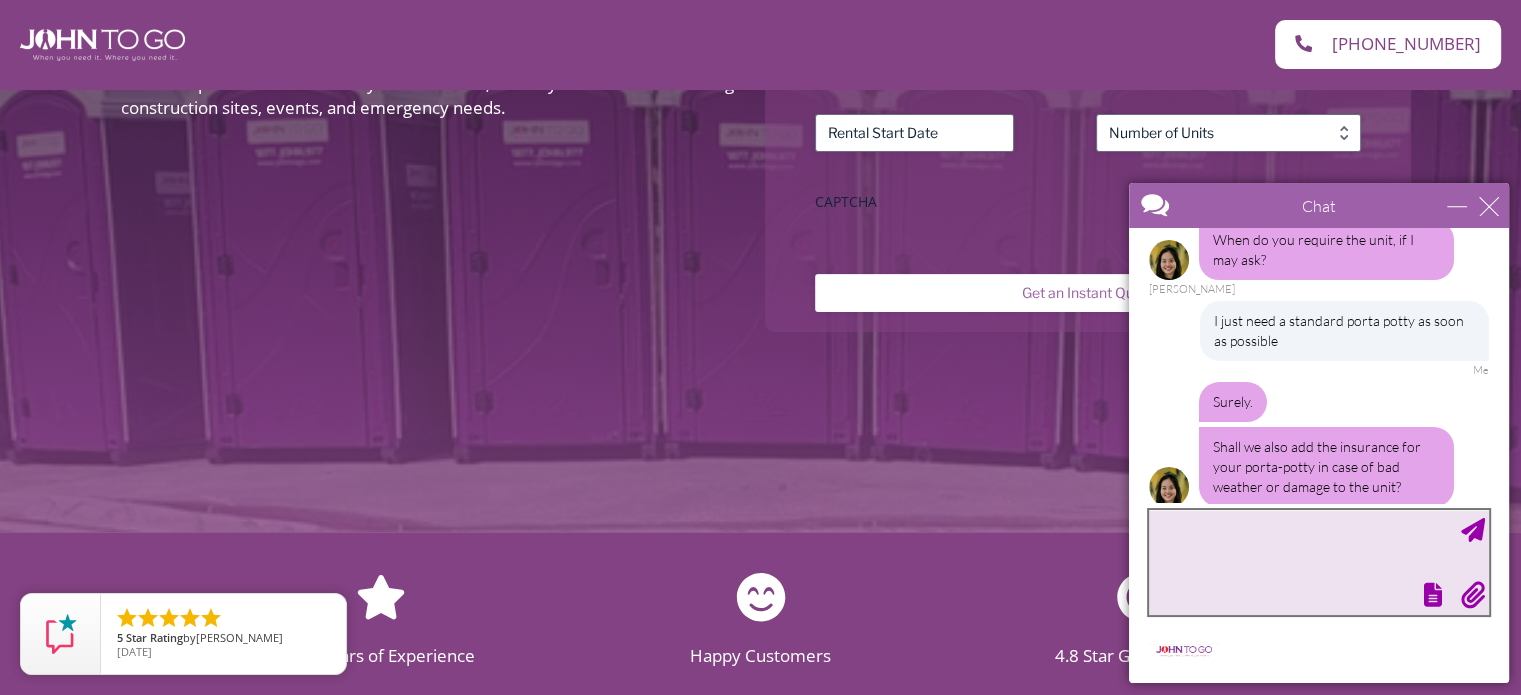 scroll, scrollTop: 652, scrollLeft: 0, axis: vertical 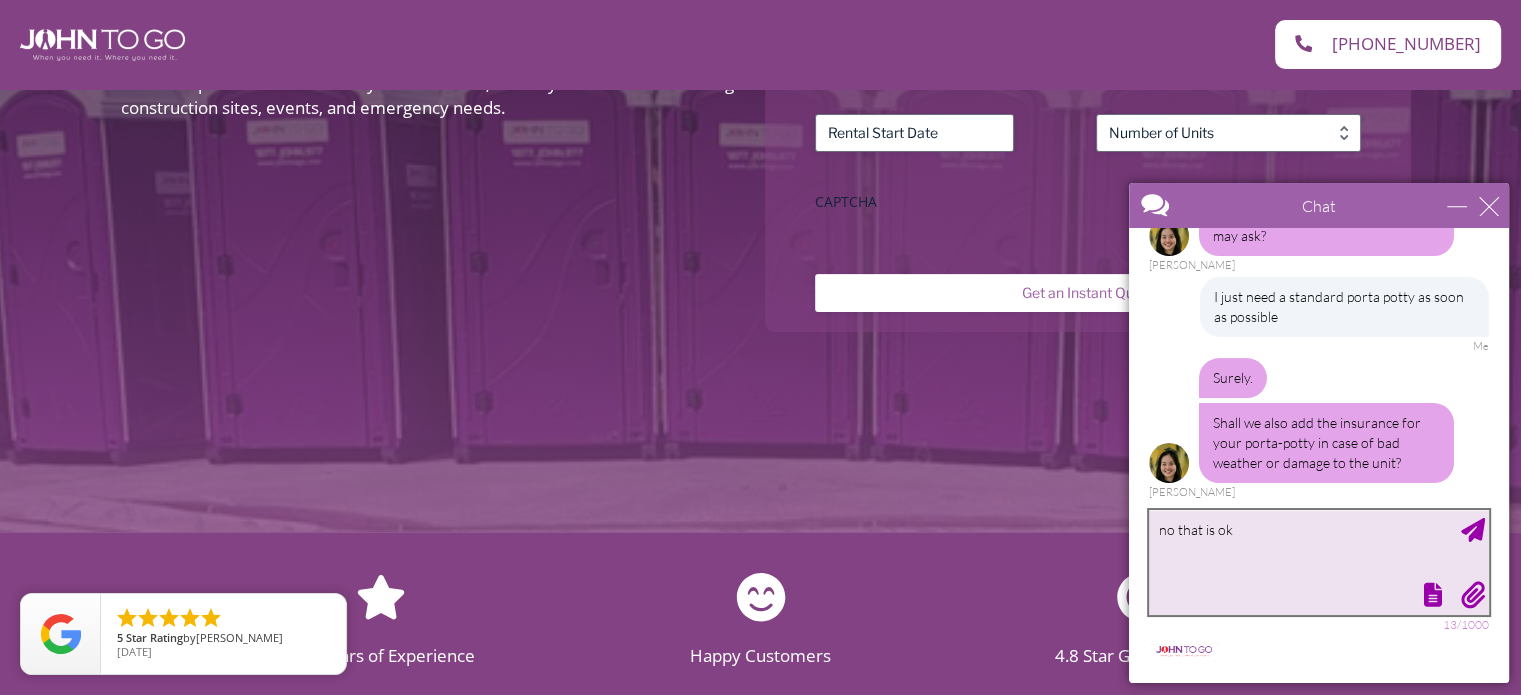 type on "no that is ok" 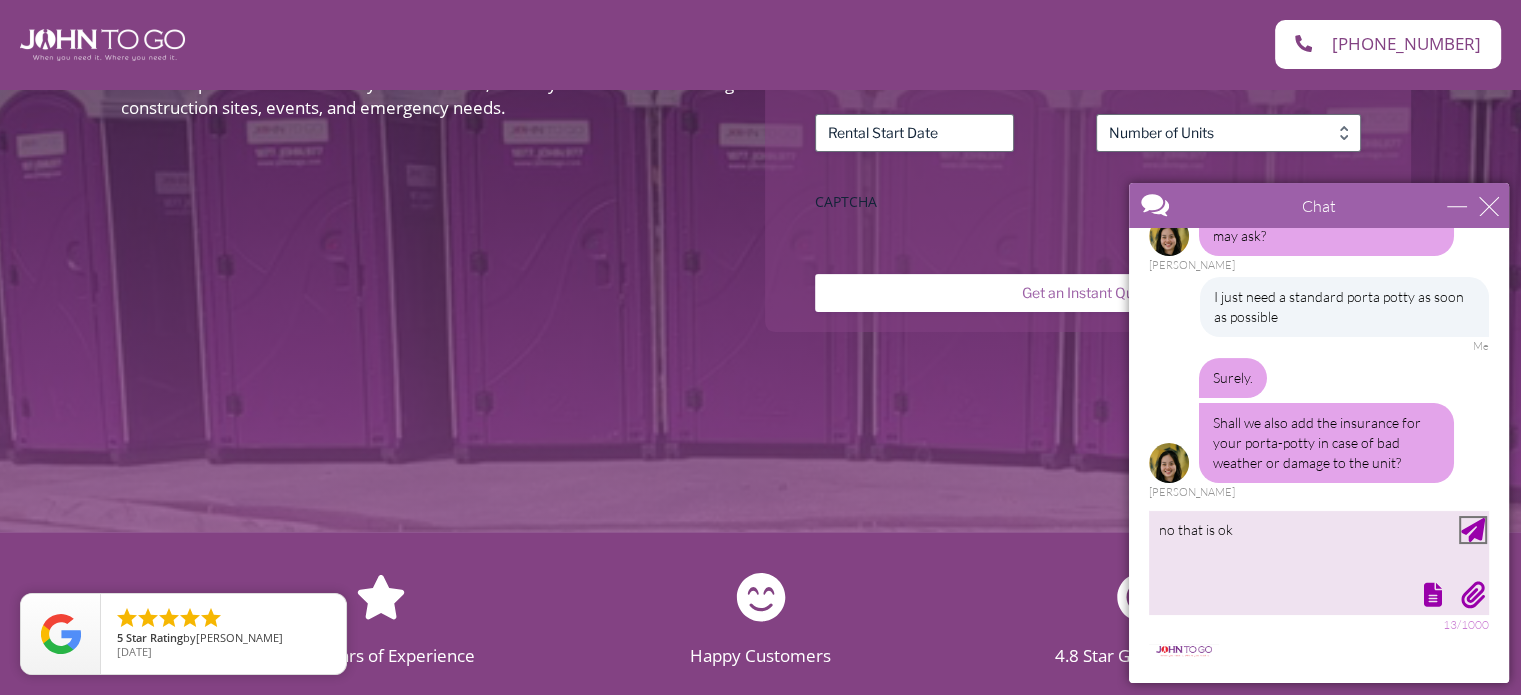 click at bounding box center [1473, 530] 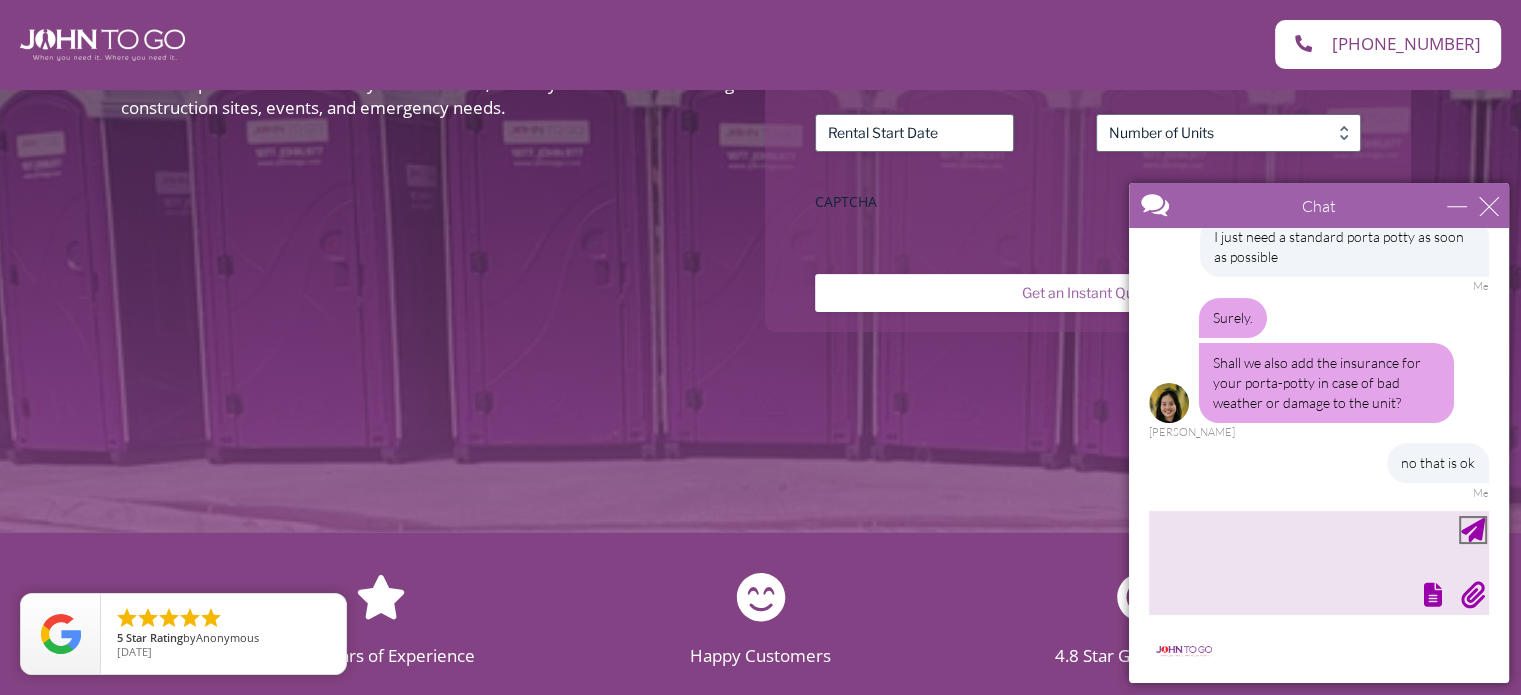 scroll, scrollTop: 773, scrollLeft: 0, axis: vertical 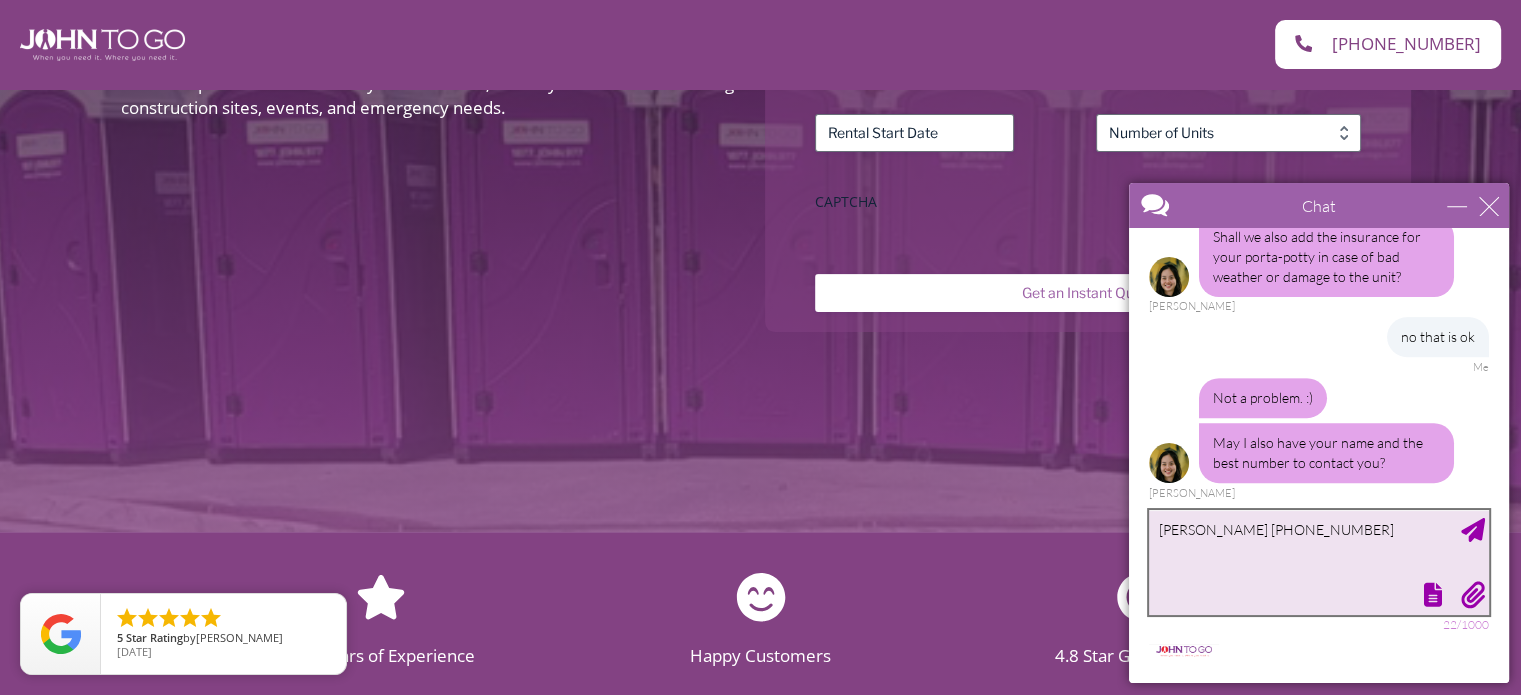type on "Kathy Brady 631-929-4858" 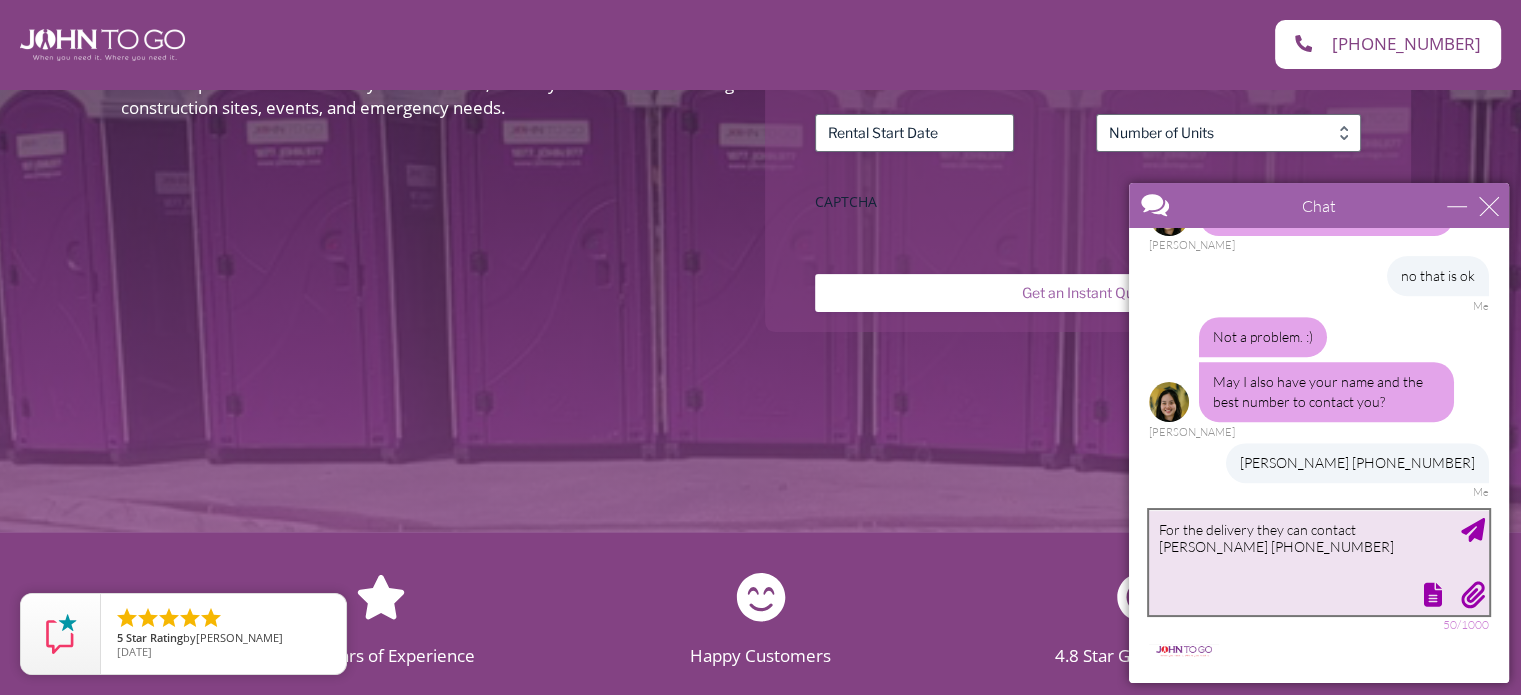 scroll, scrollTop: 960, scrollLeft: 0, axis: vertical 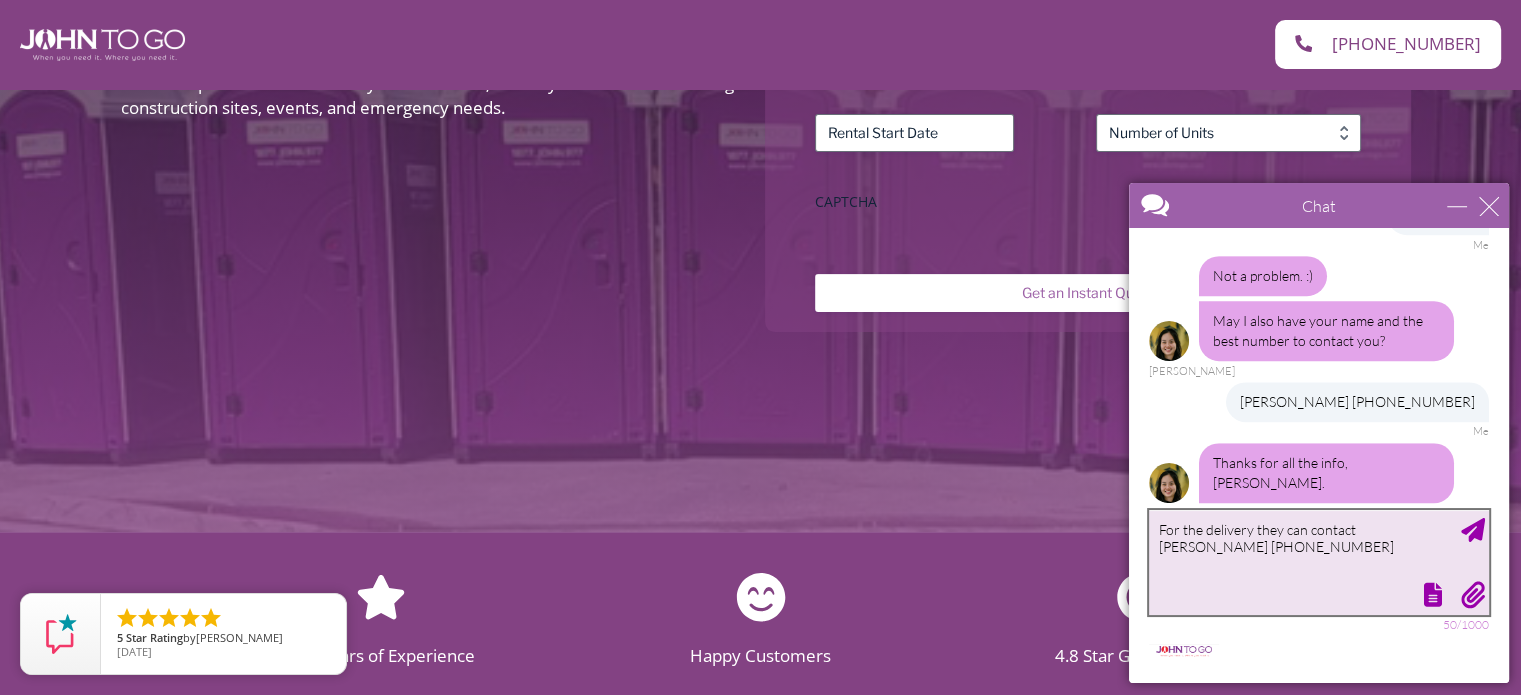 type on "For the delivery they can contact Bob 631-790-1133" 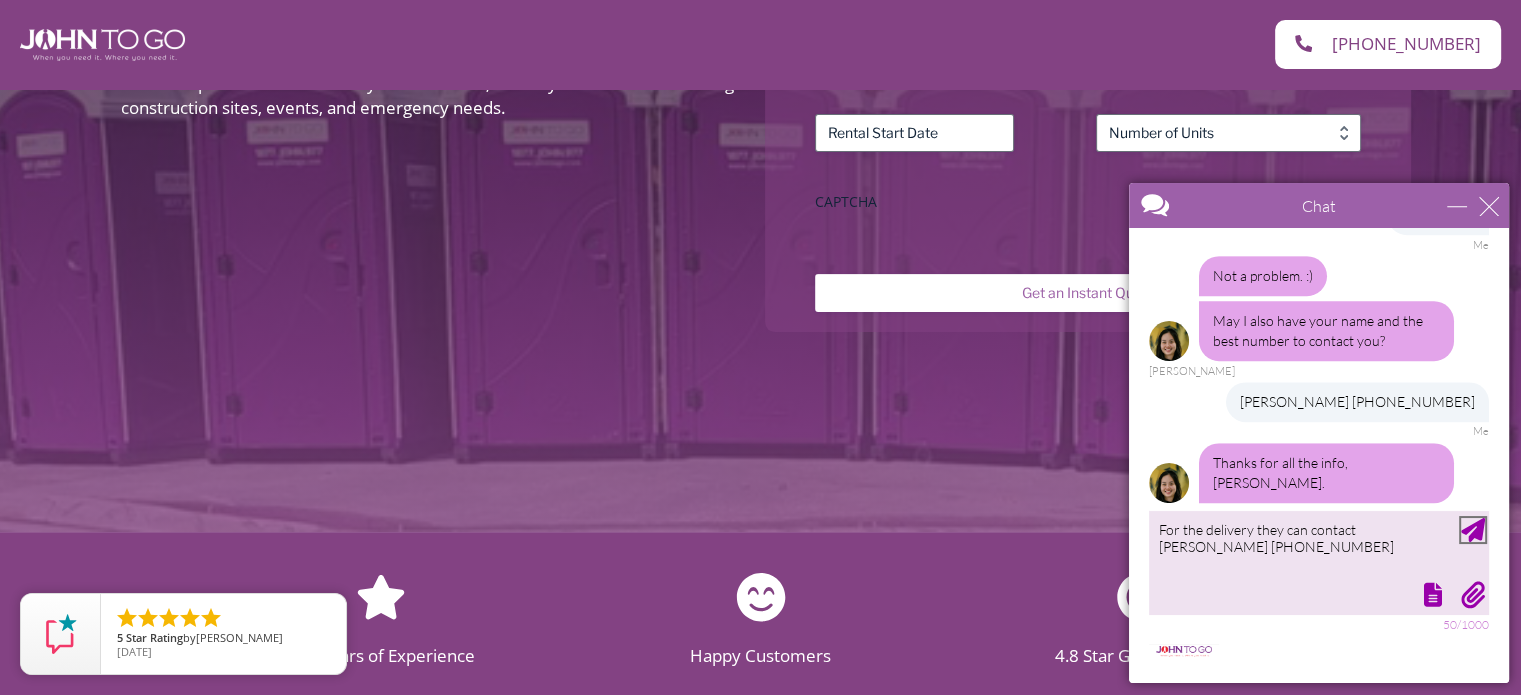 click at bounding box center [1473, 530] 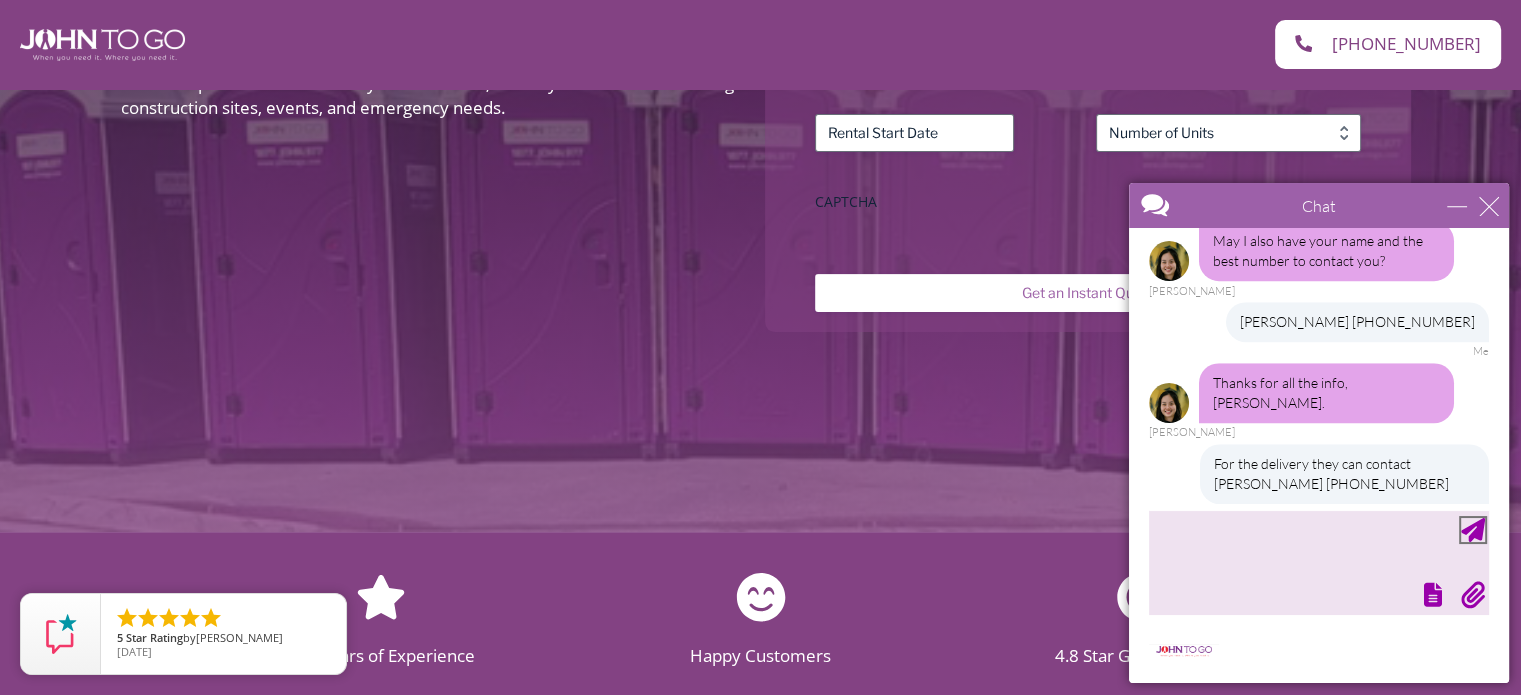 scroll, scrollTop: 1101, scrollLeft: 0, axis: vertical 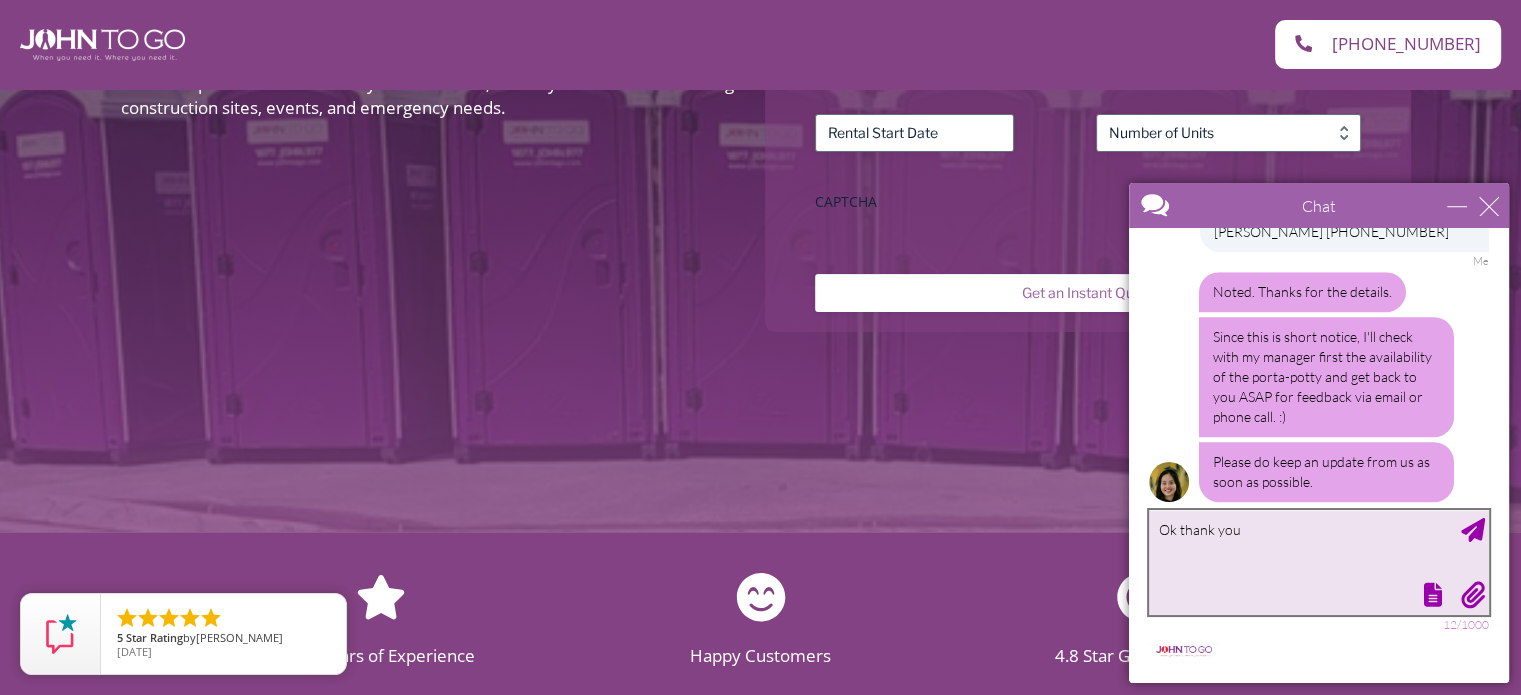 type on "Ok thank you" 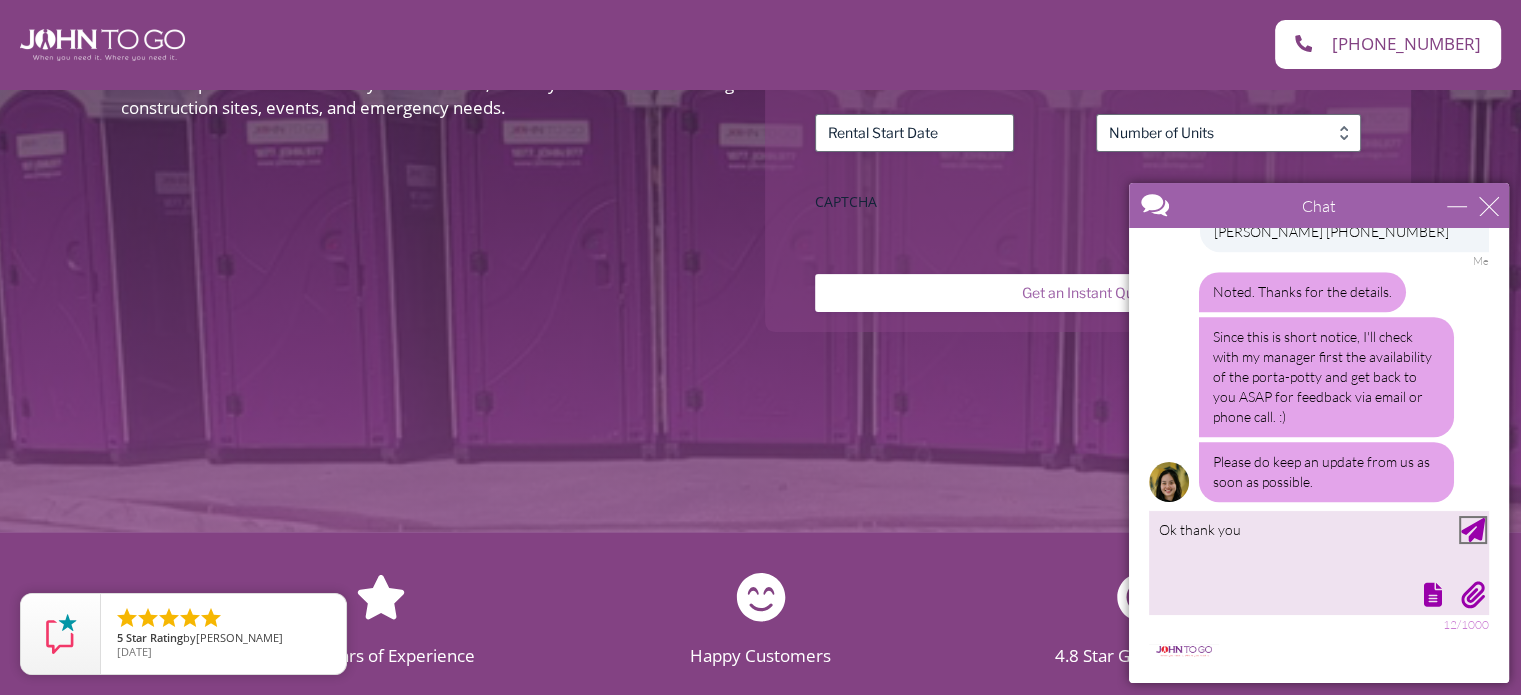 click at bounding box center (1473, 530) 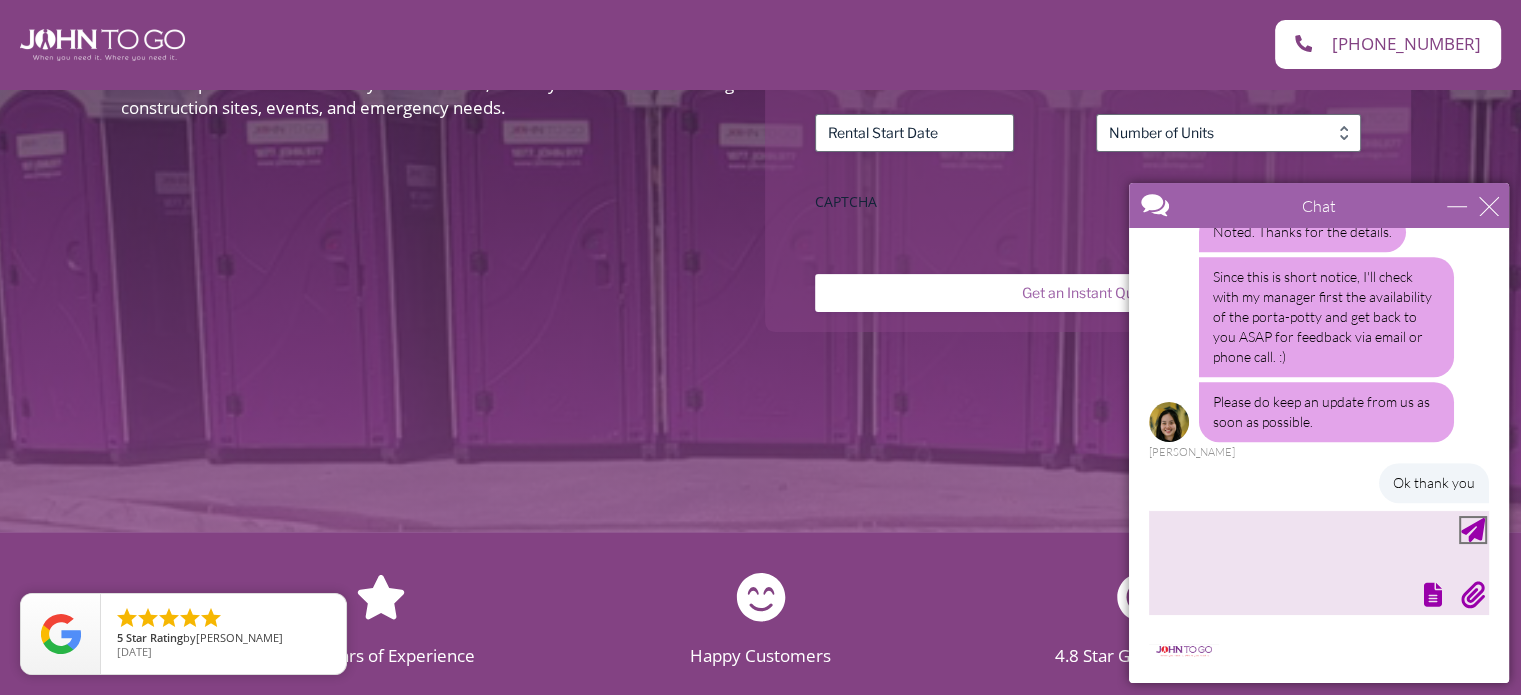 scroll, scrollTop: 1413, scrollLeft: 0, axis: vertical 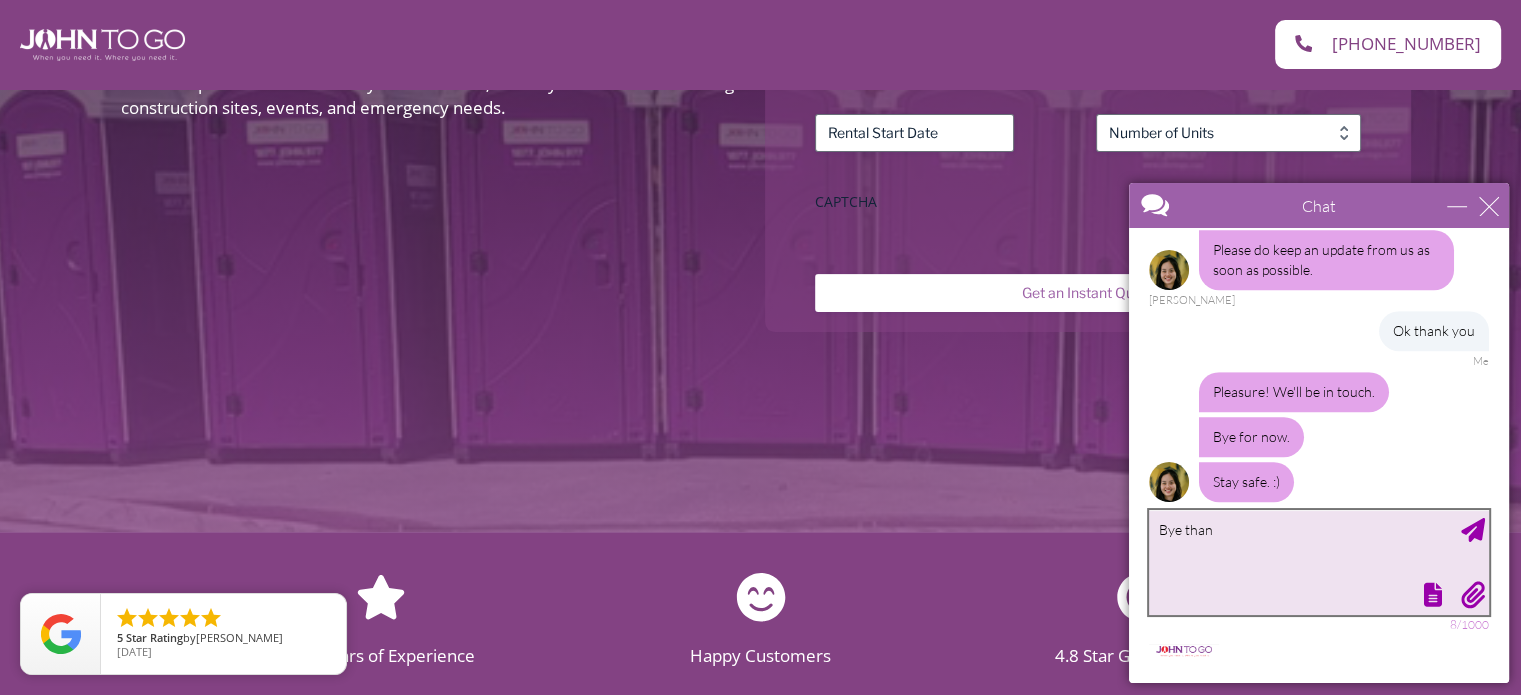 type on "Bye thank" 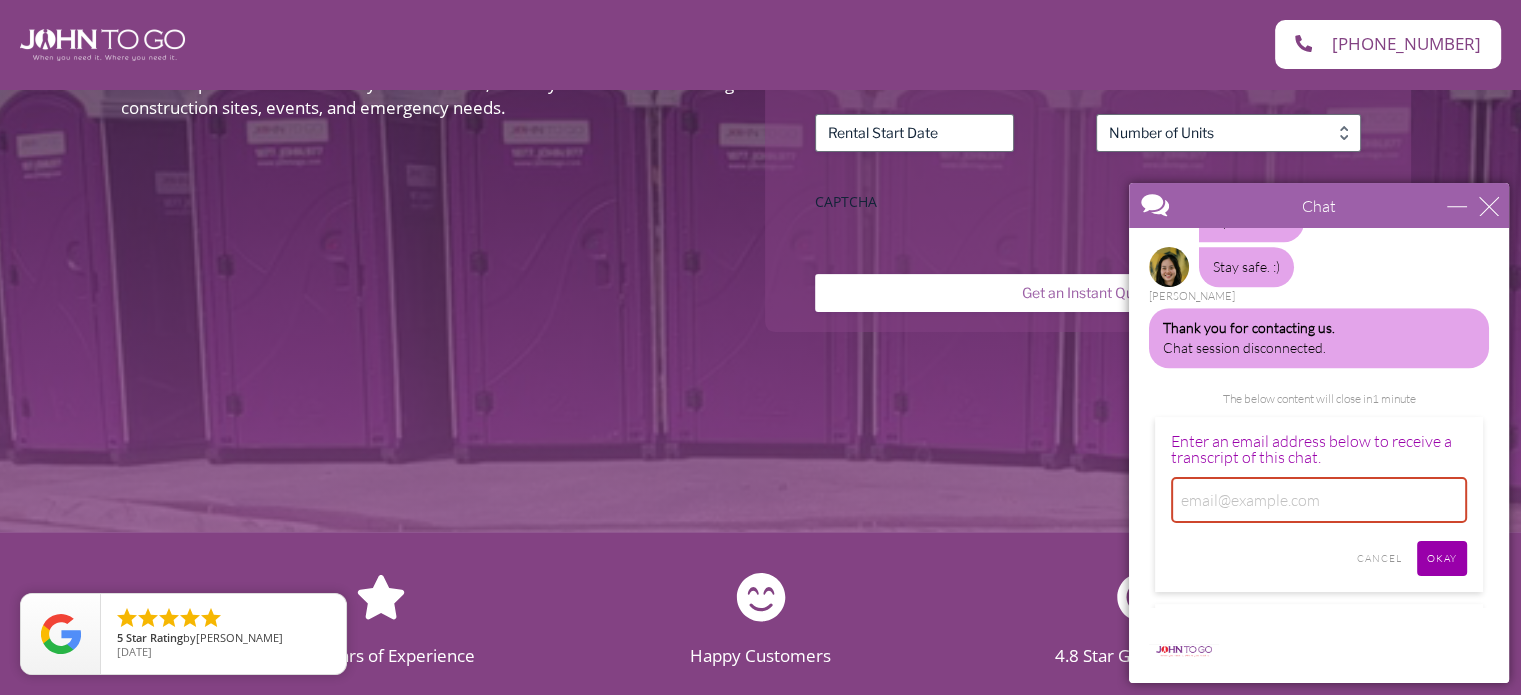 scroll, scrollTop: 1610, scrollLeft: 0, axis: vertical 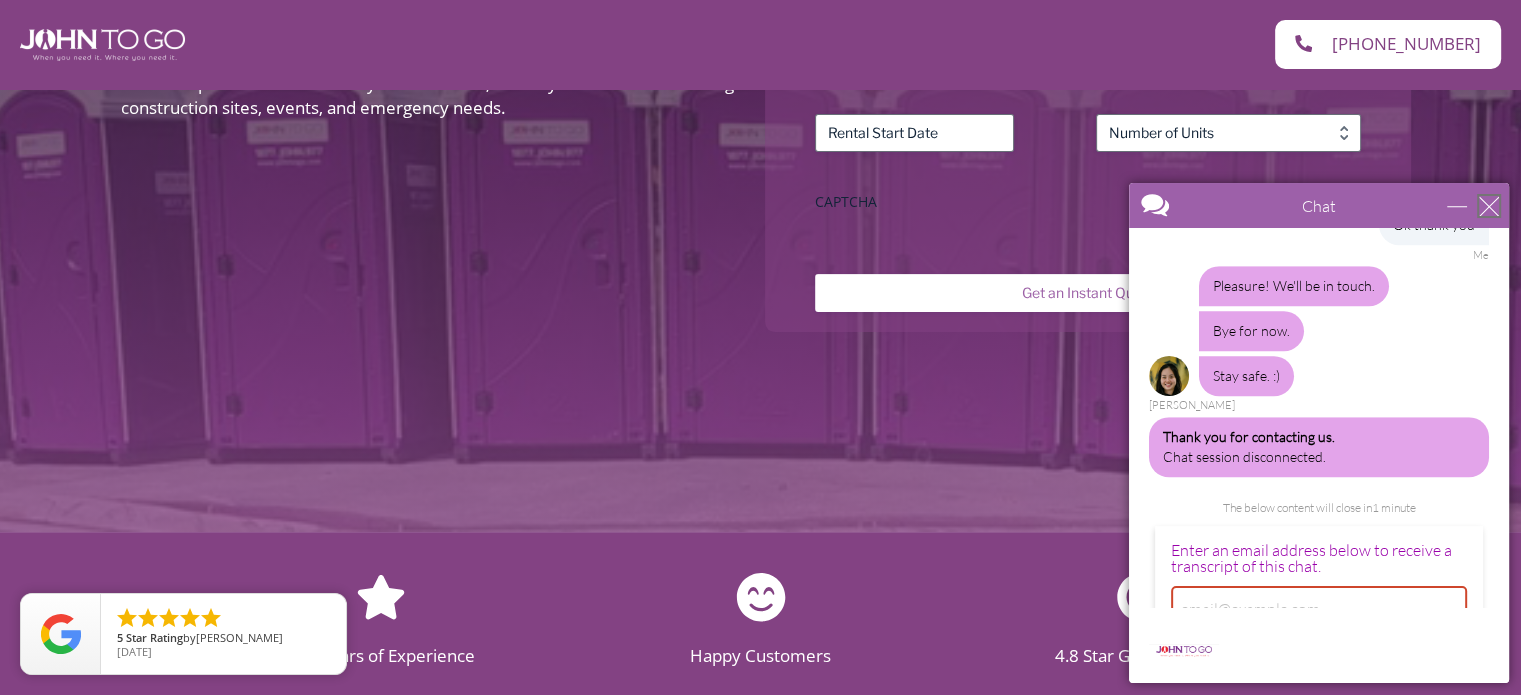 click at bounding box center [1489, 206] 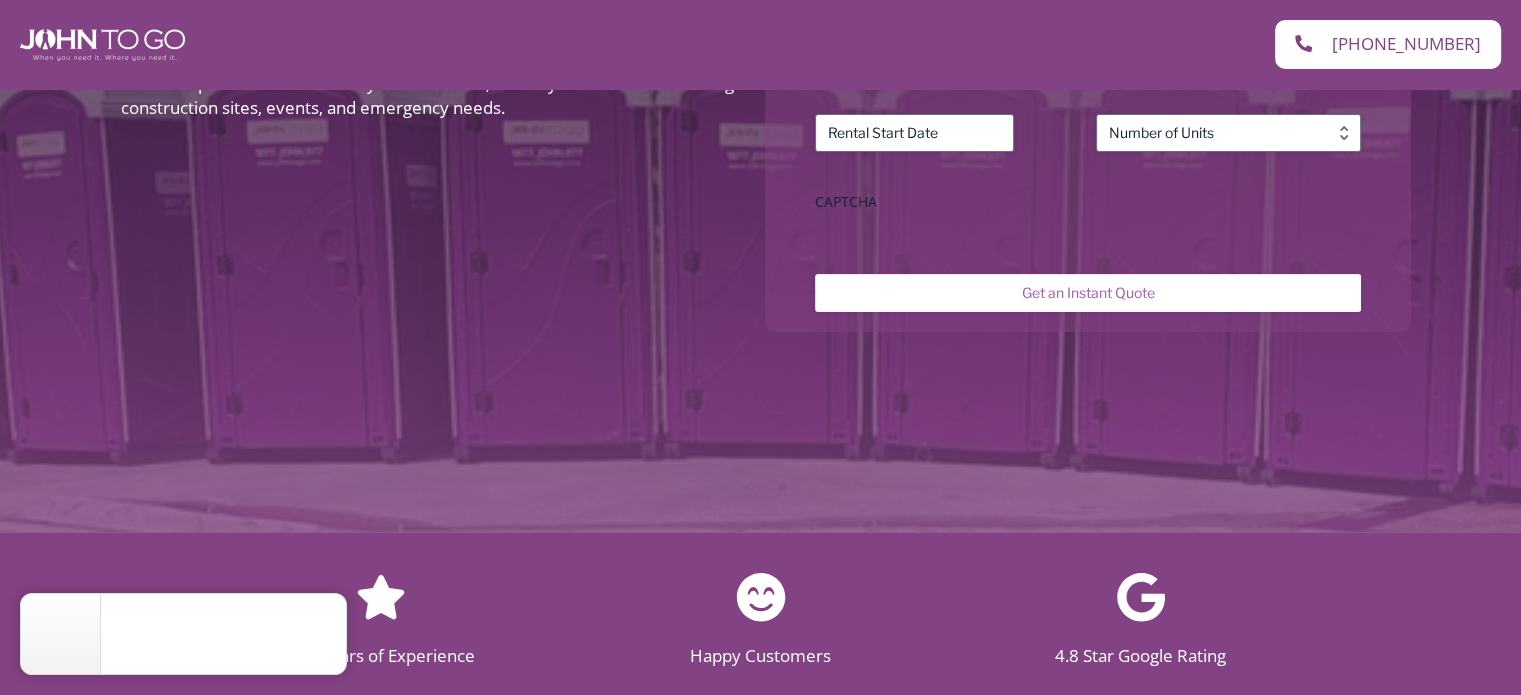 scroll, scrollTop: 0, scrollLeft: 0, axis: both 